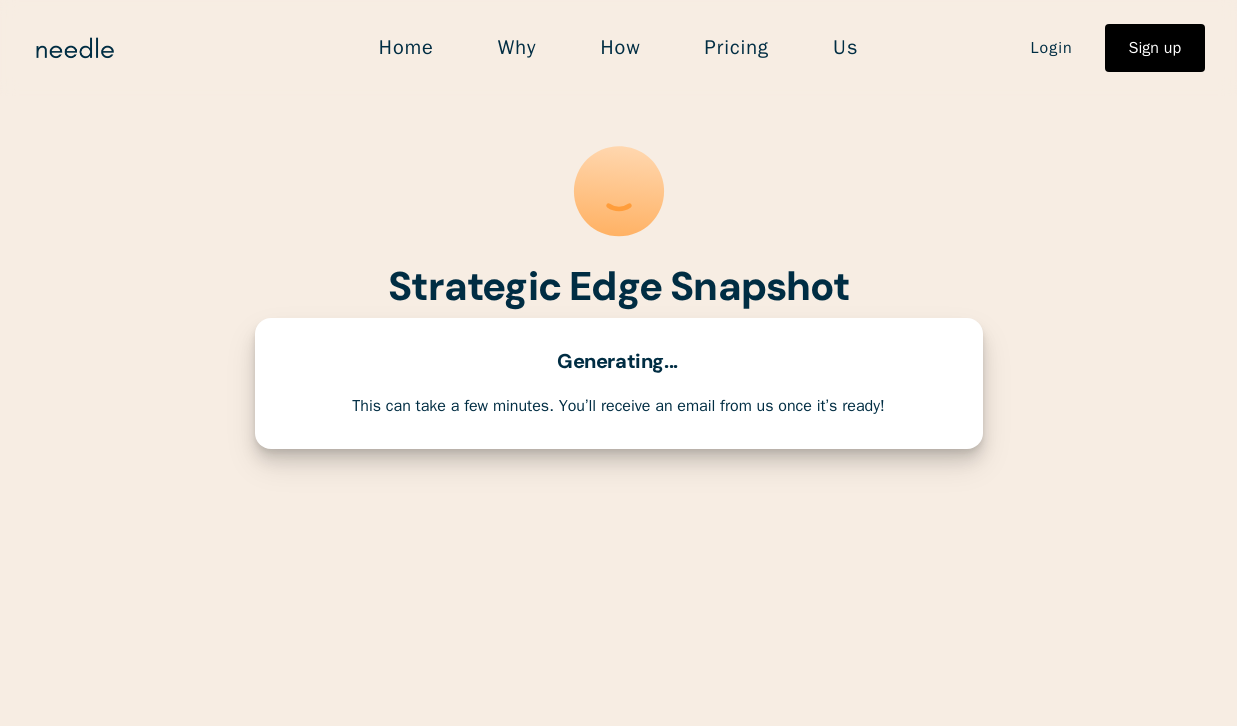scroll, scrollTop: 0, scrollLeft: 0, axis: both 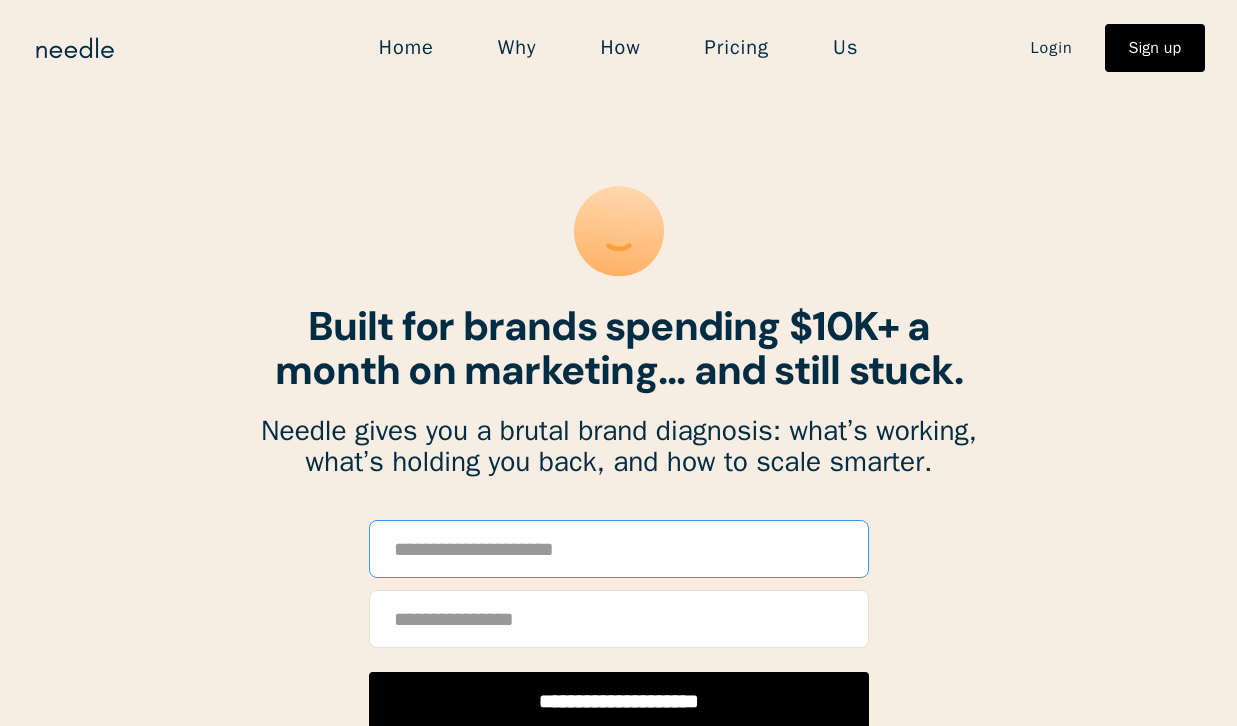 click at bounding box center [619, 549] 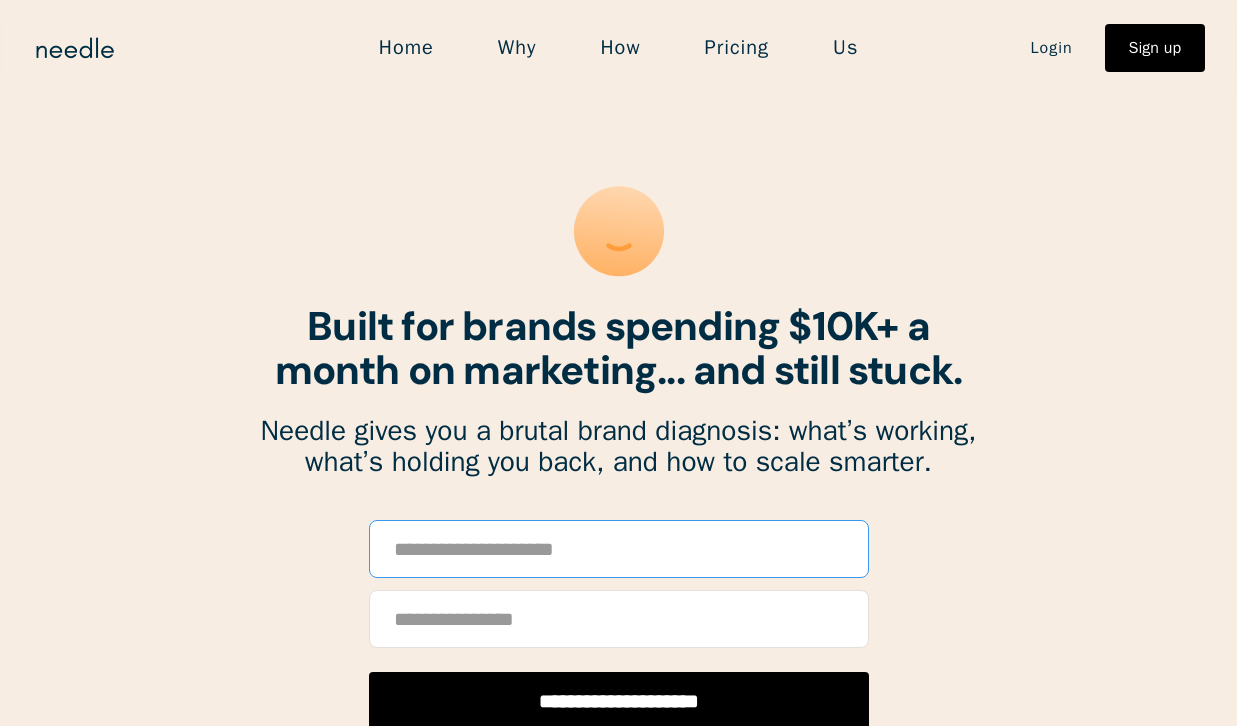 scroll, scrollTop: 0, scrollLeft: 0, axis: both 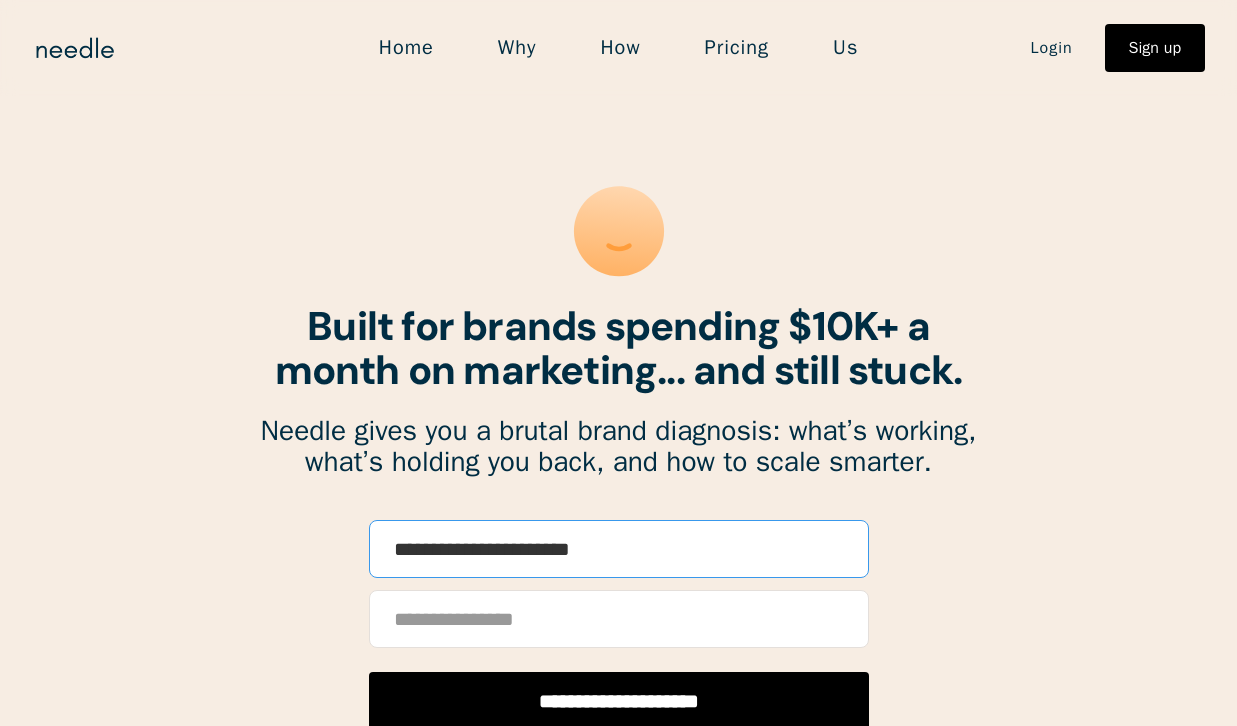 type on "**********" 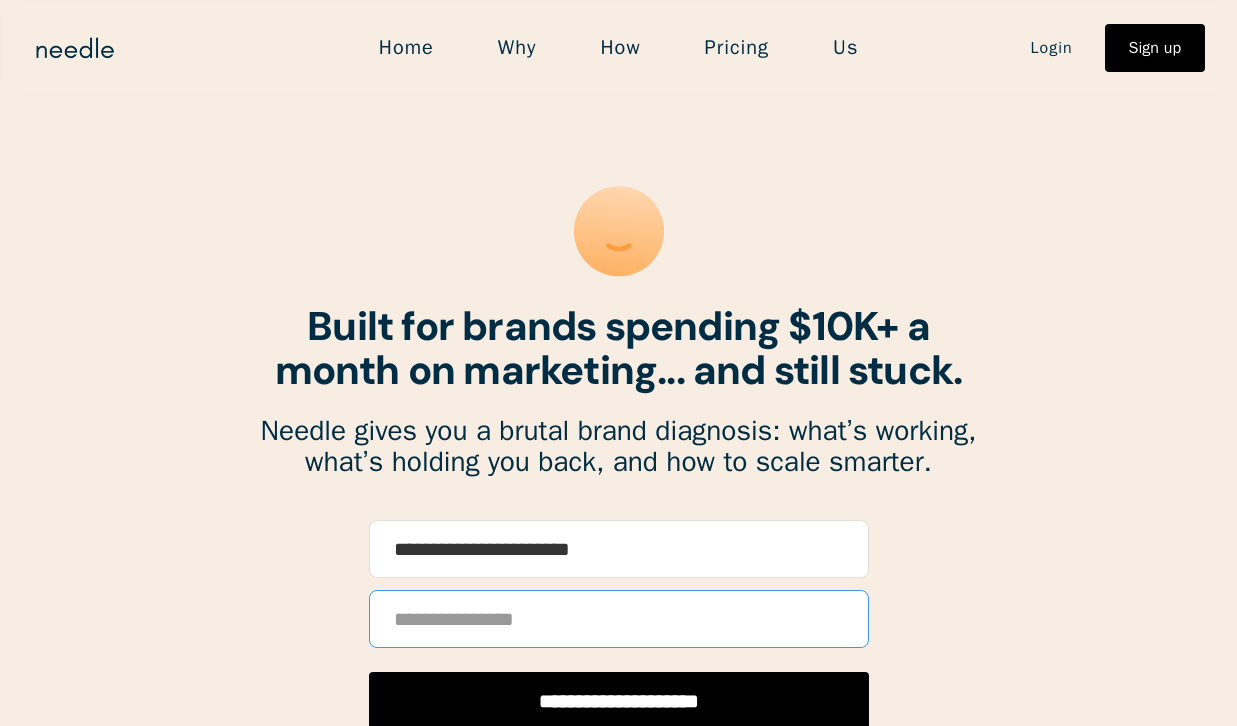 click at bounding box center [619, 619] 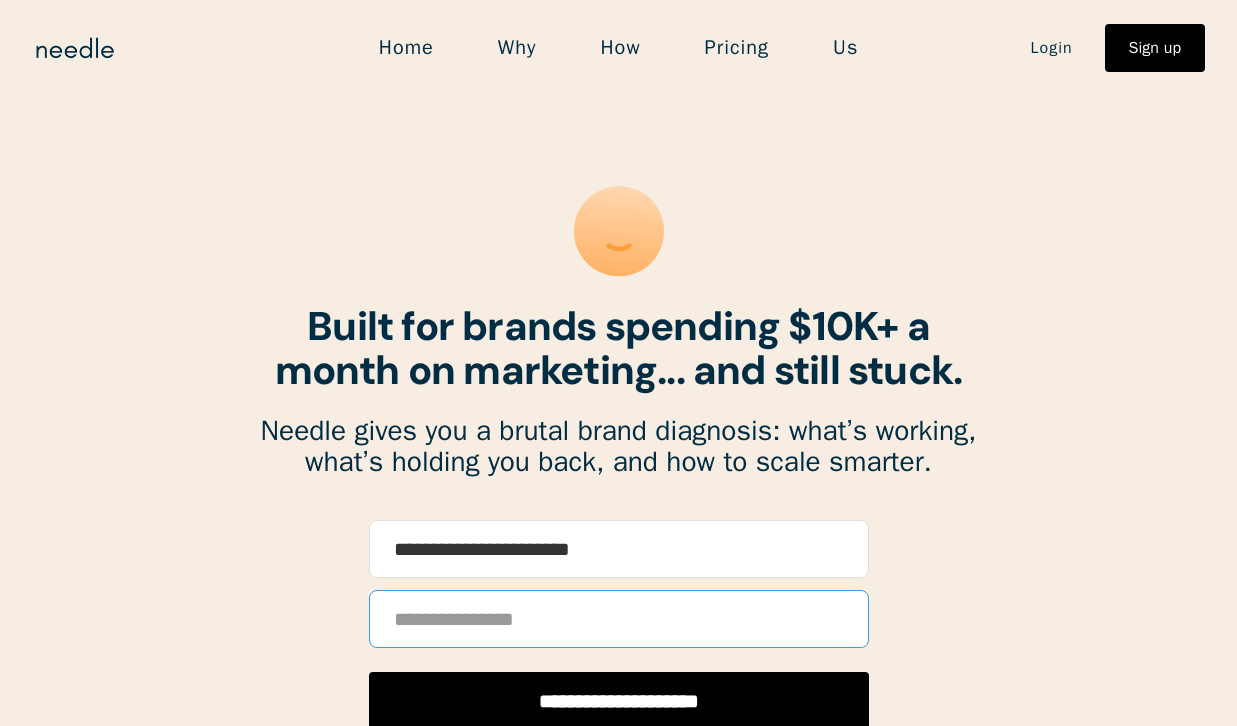 type on "**********" 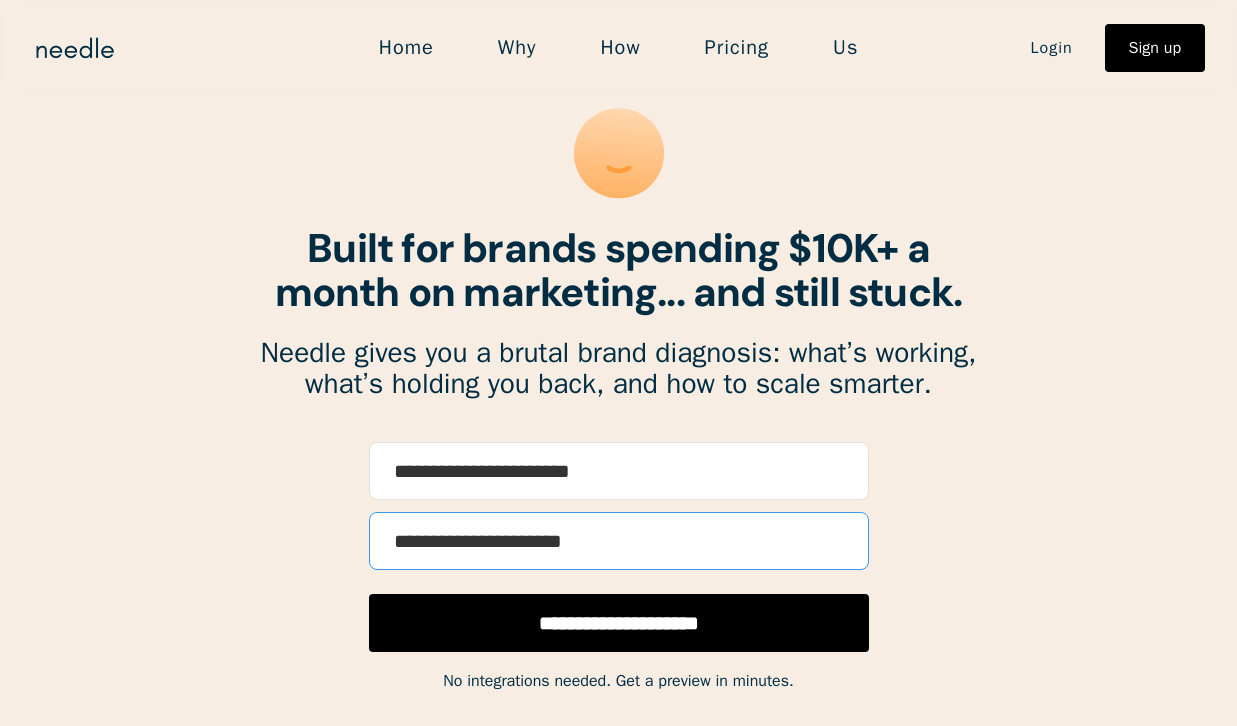 scroll, scrollTop: 139, scrollLeft: 0, axis: vertical 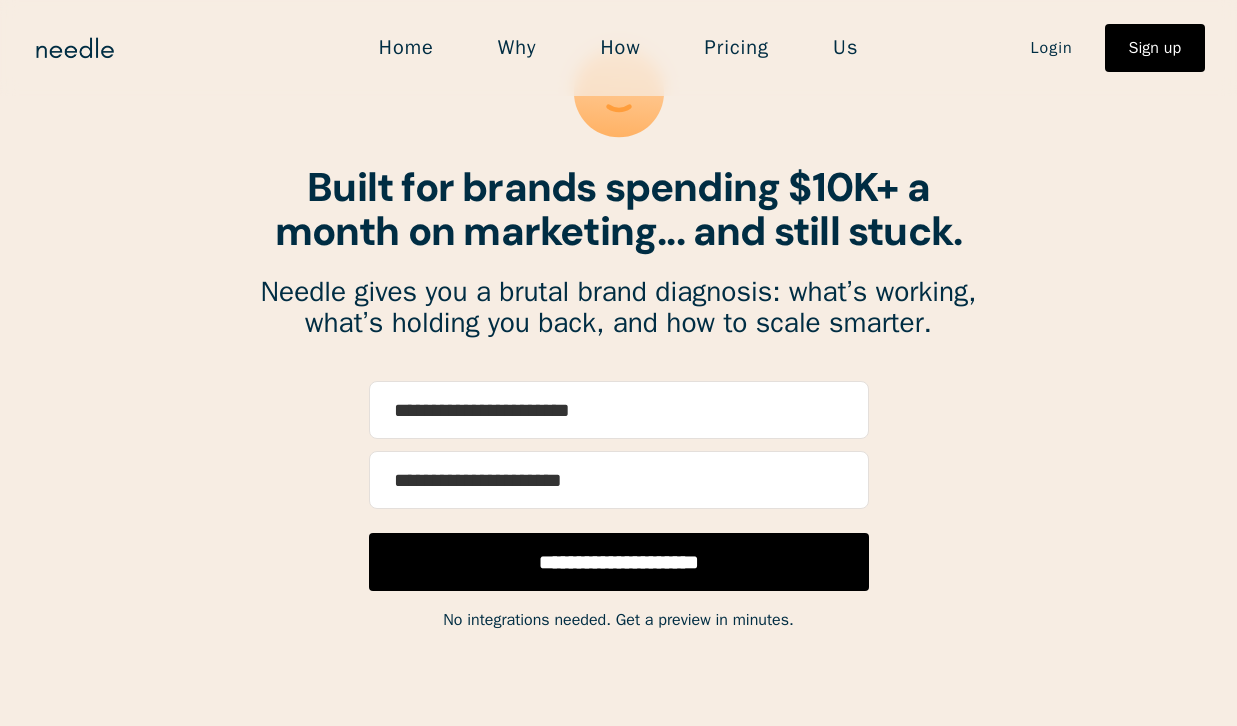 click on "**********" at bounding box center [619, 562] 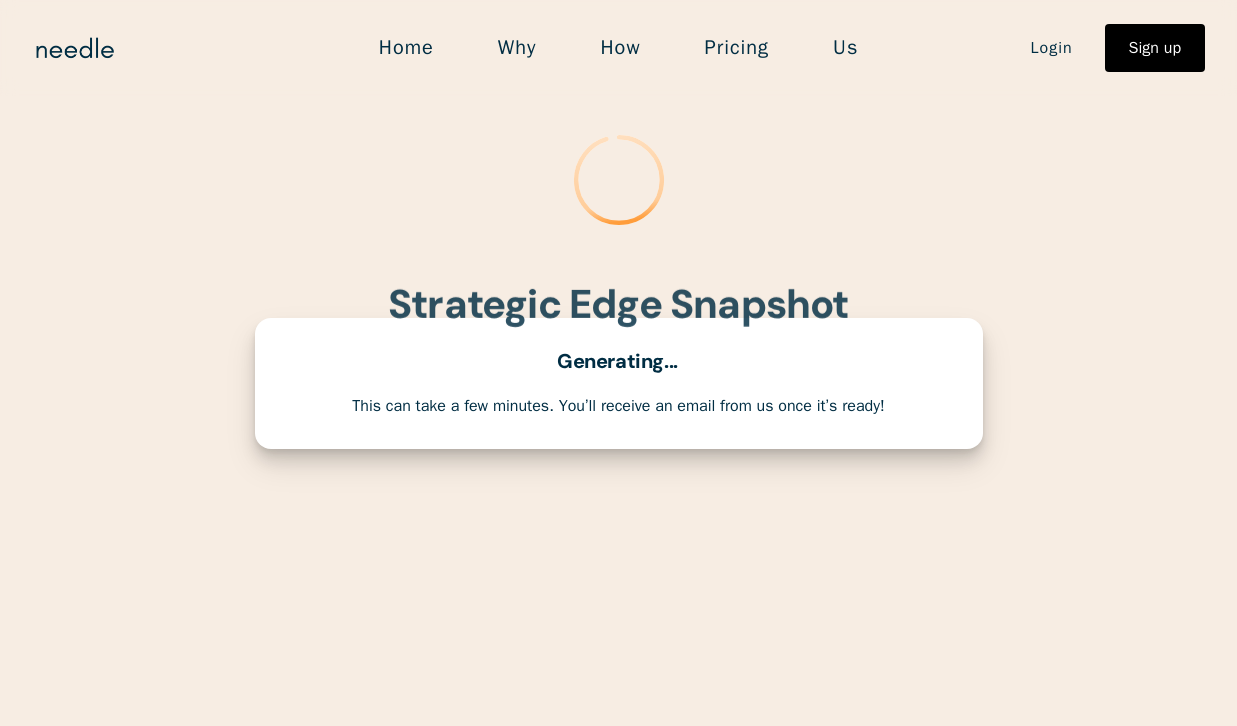 scroll, scrollTop: 0, scrollLeft: 0, axis: both 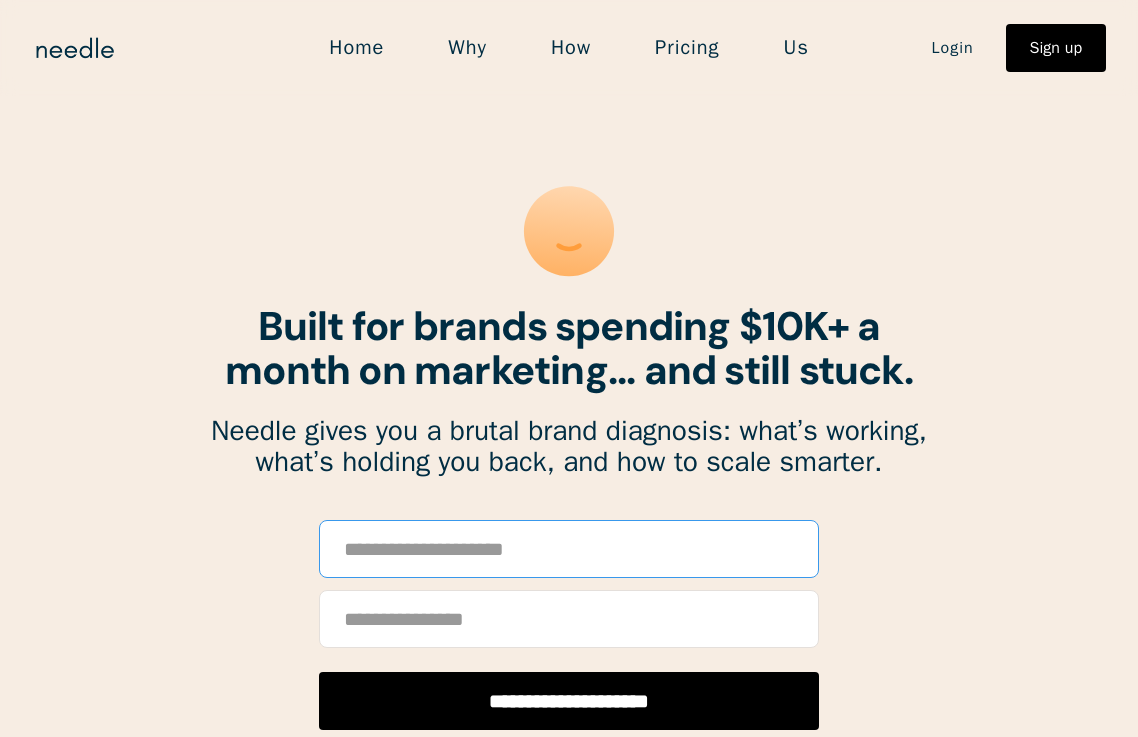 click at bounding box center (569, 549) 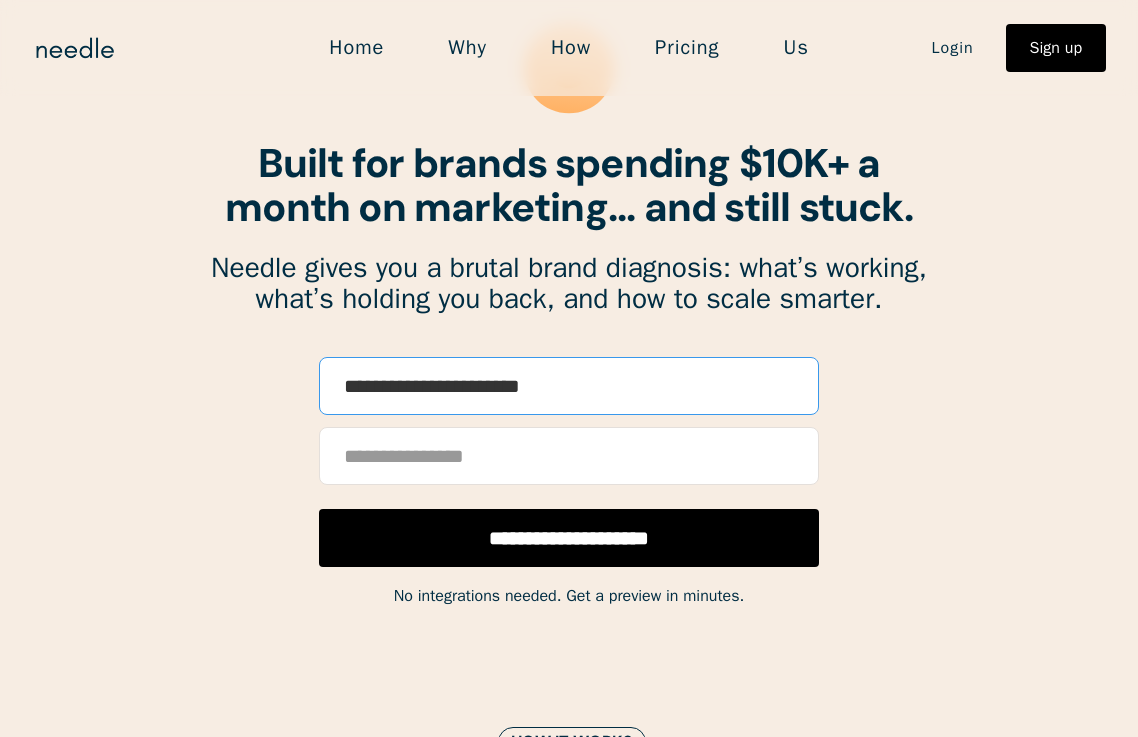 scroll, scrollTop: 162, scrollLeft: 0, axis: vertical 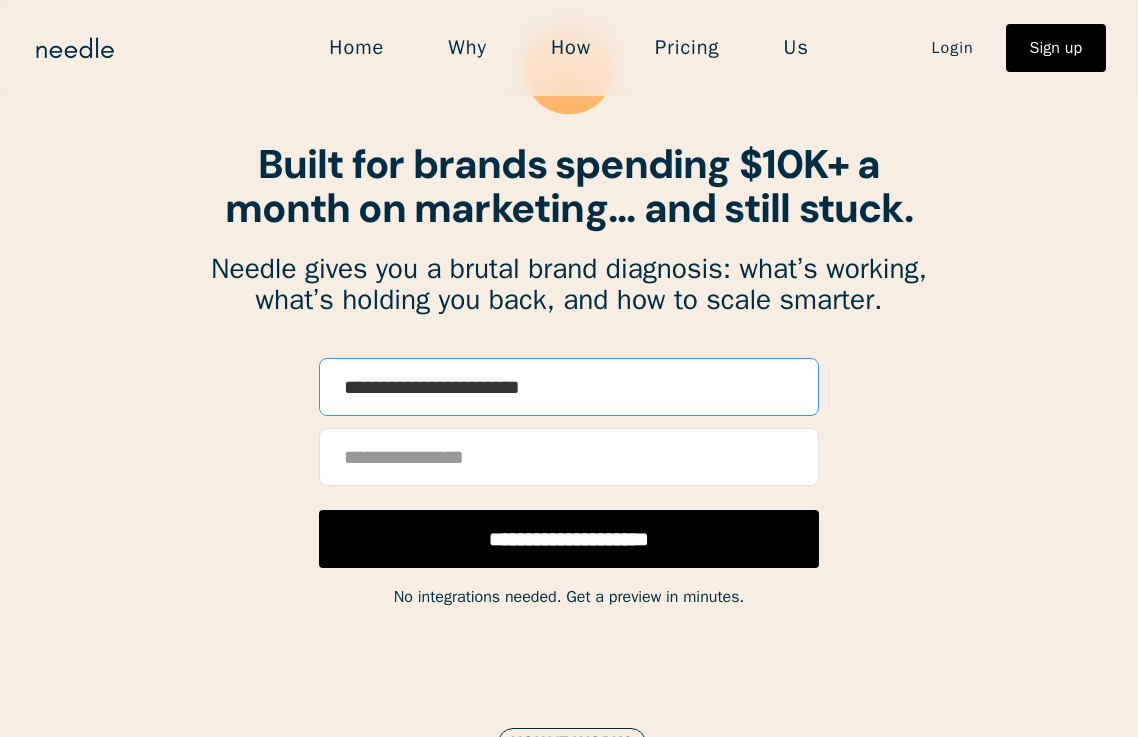 drag, startPoint x: 406, startPoint y: 387, endPoint x: 211, endPoint y: 374, distance: 195.43285 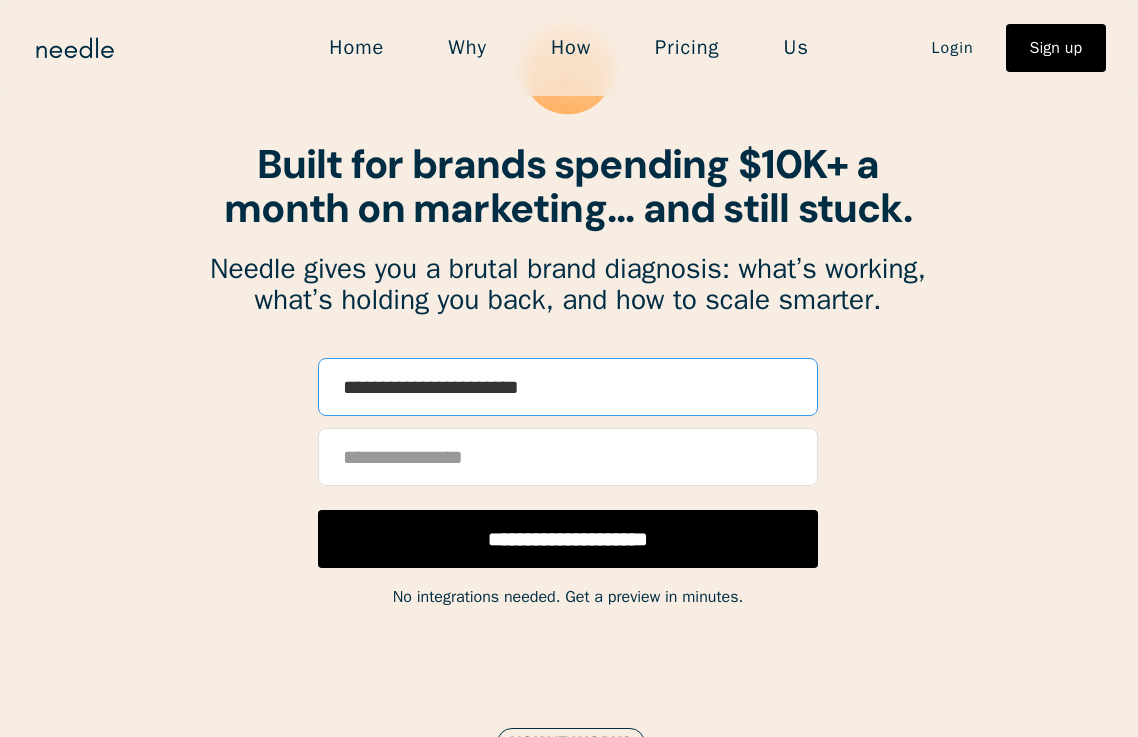 drag, startPoint x: 403, startPoint y: 388, endPoint x: 249, endPoint y: 376, distance: 154.46683 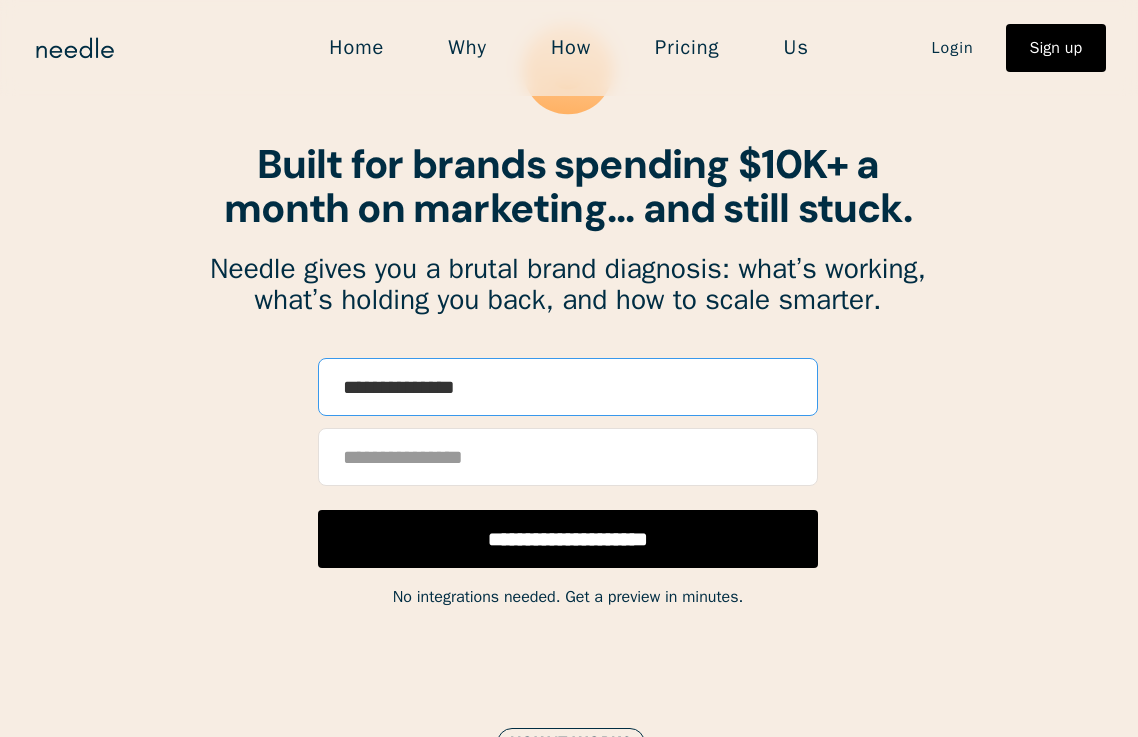 paste on "**********" 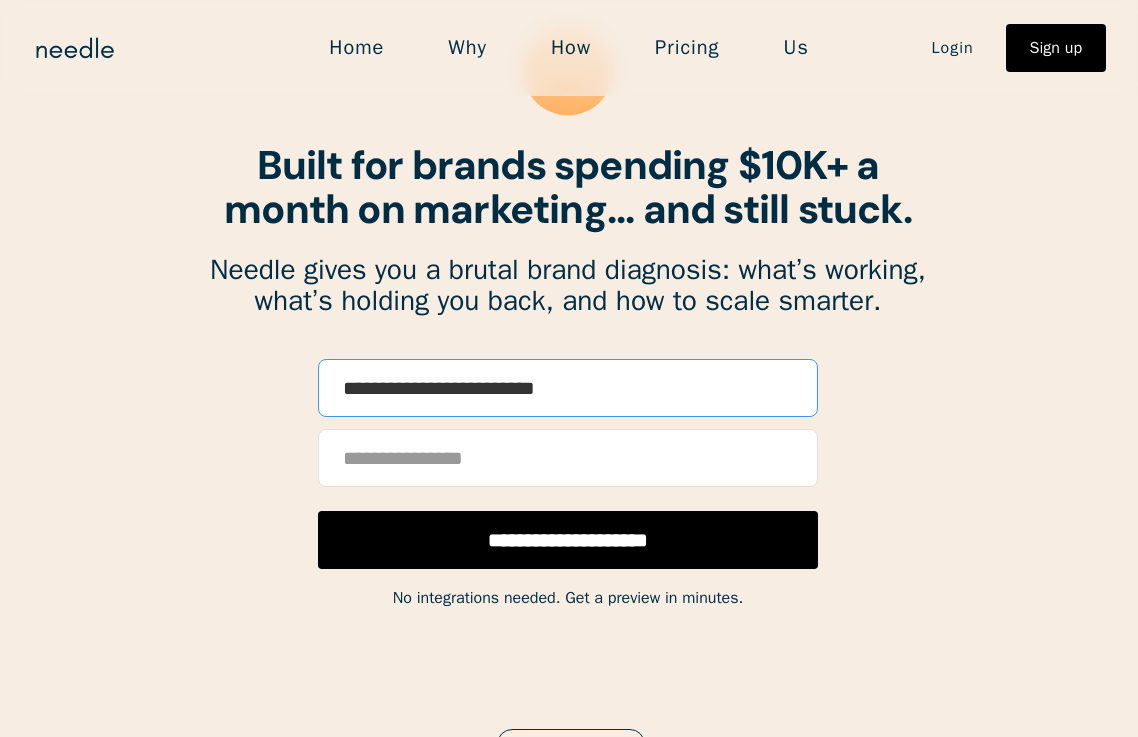 scroll, scrollTop: 161, scrollLeft: 0, axis: vertical 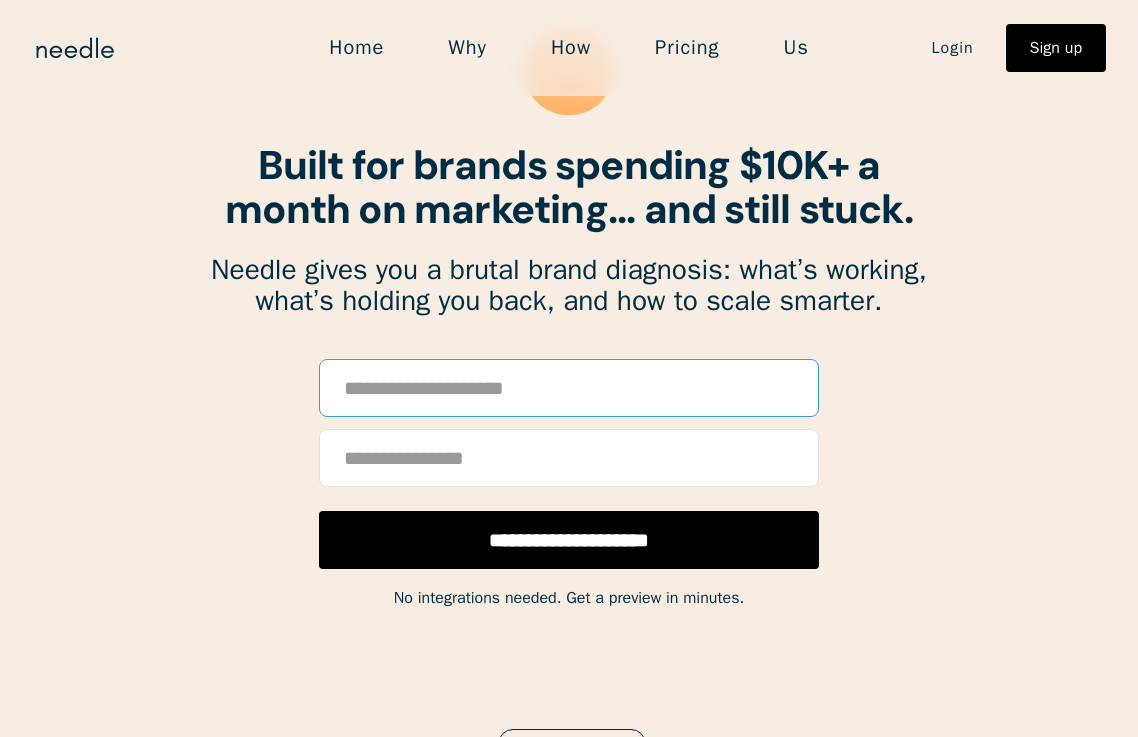 paste on "**********" 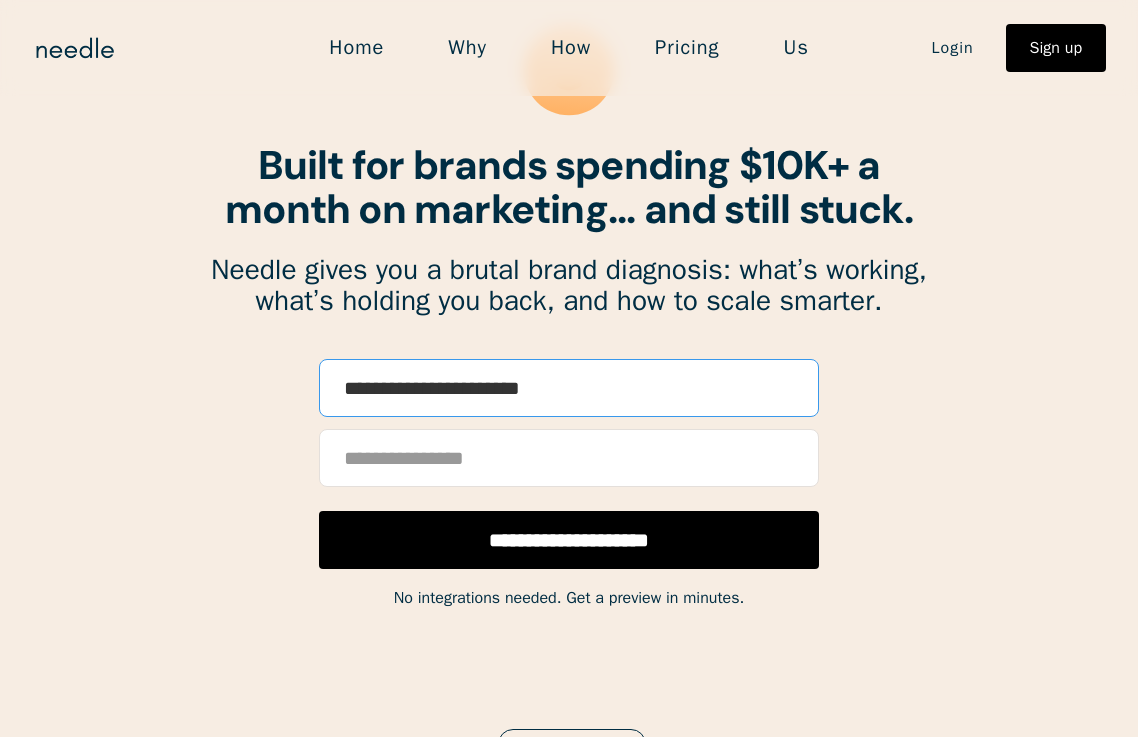 type on "**********" 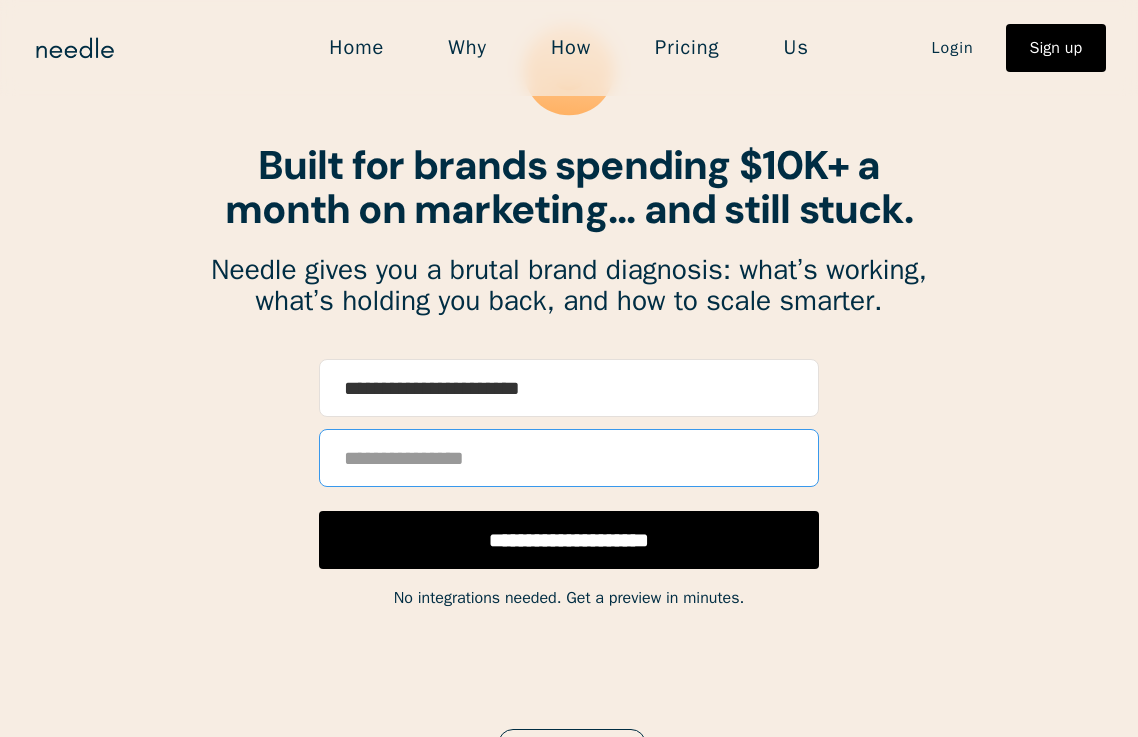 click at bounding box center [569, 458] 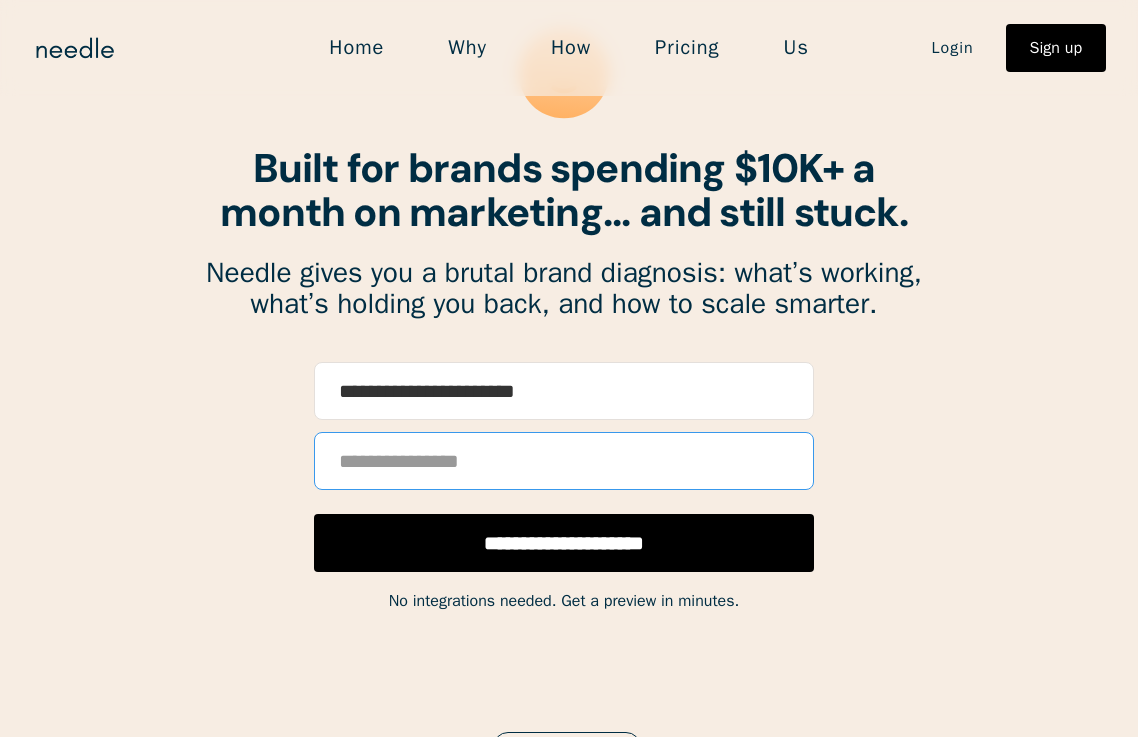 click at bounding box center [564, 461] 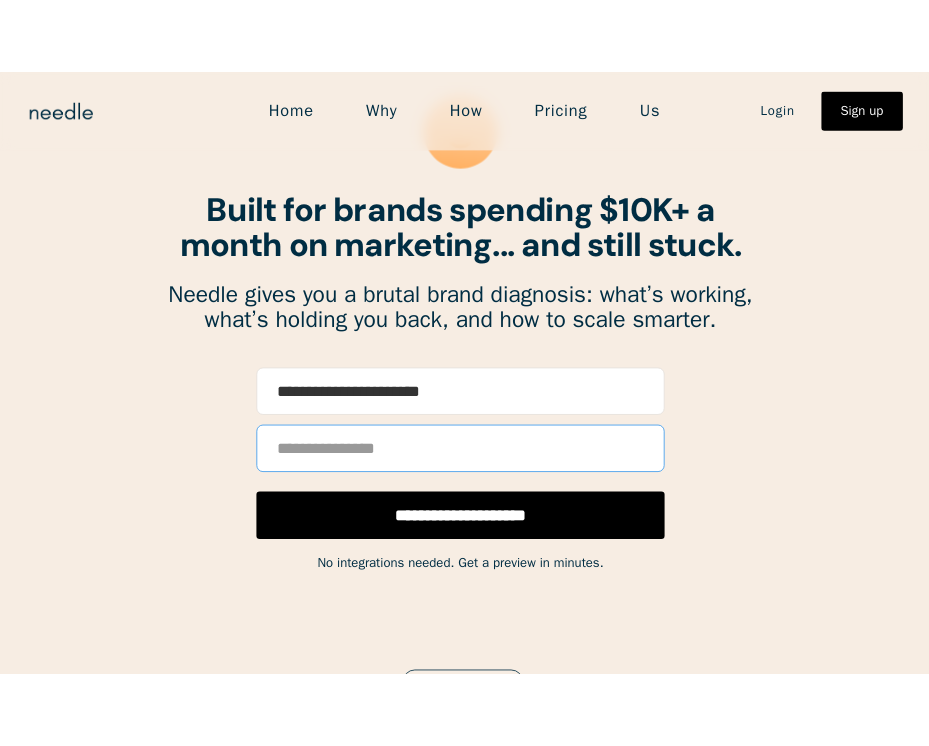 scroll, scrollTop: 161, scrollLeft: 11, axis: both 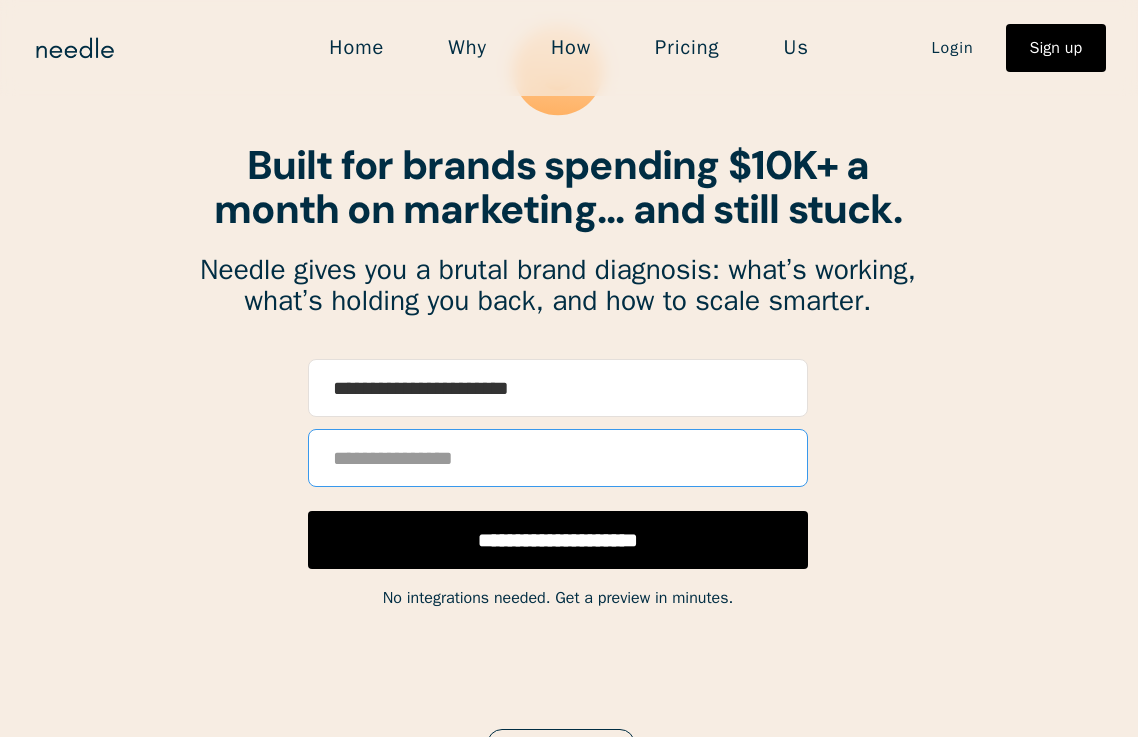 paste on "**********" 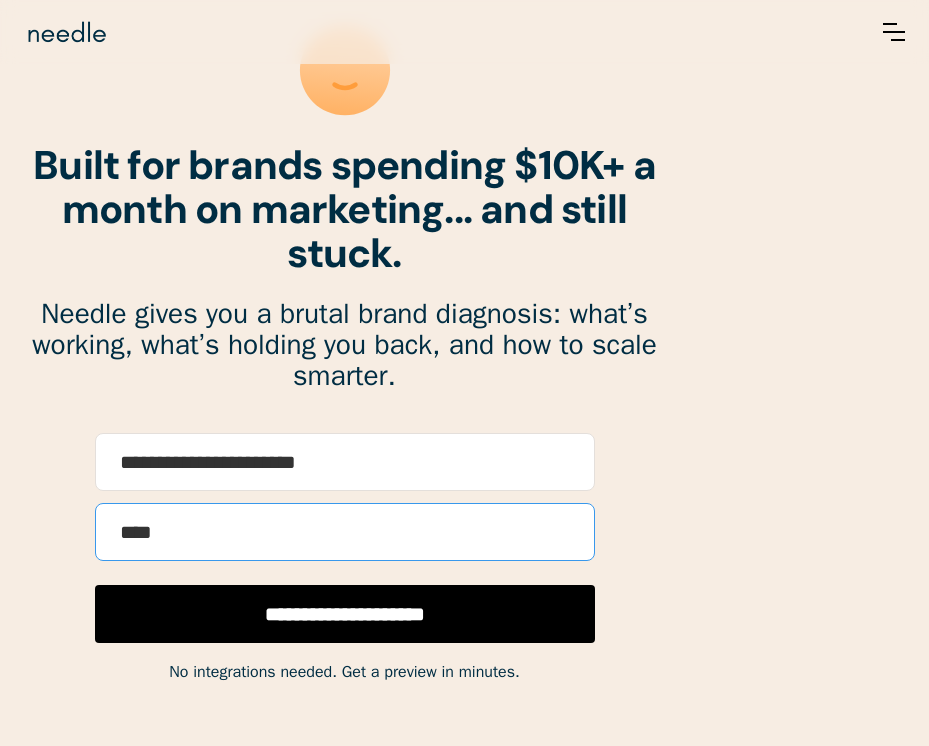 click on "****" at bounding box center (345, 532) 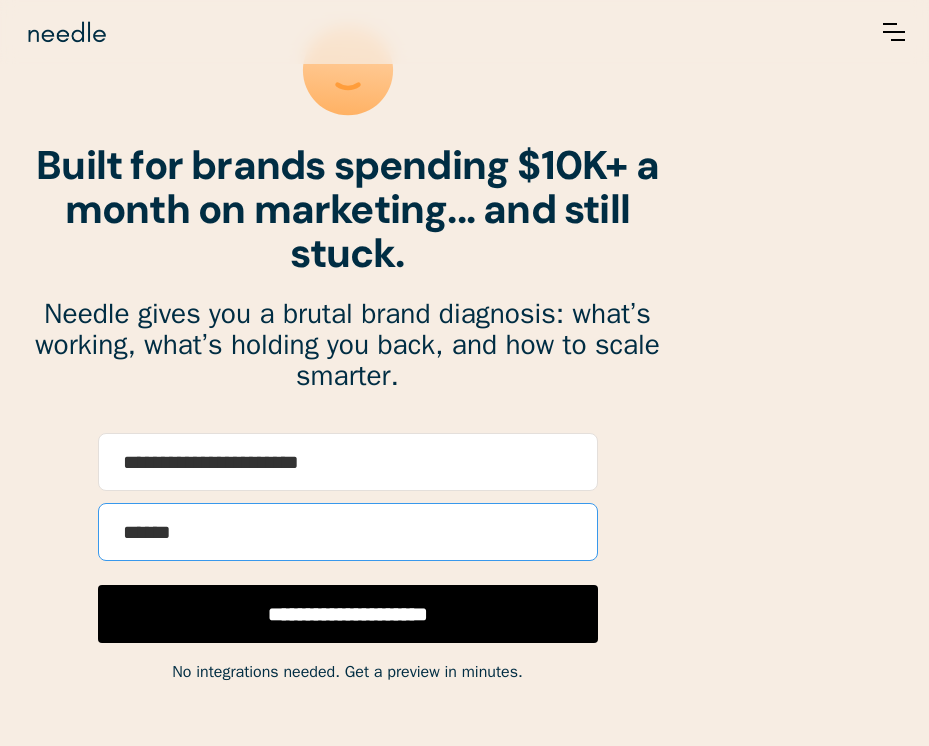 type on "**********" 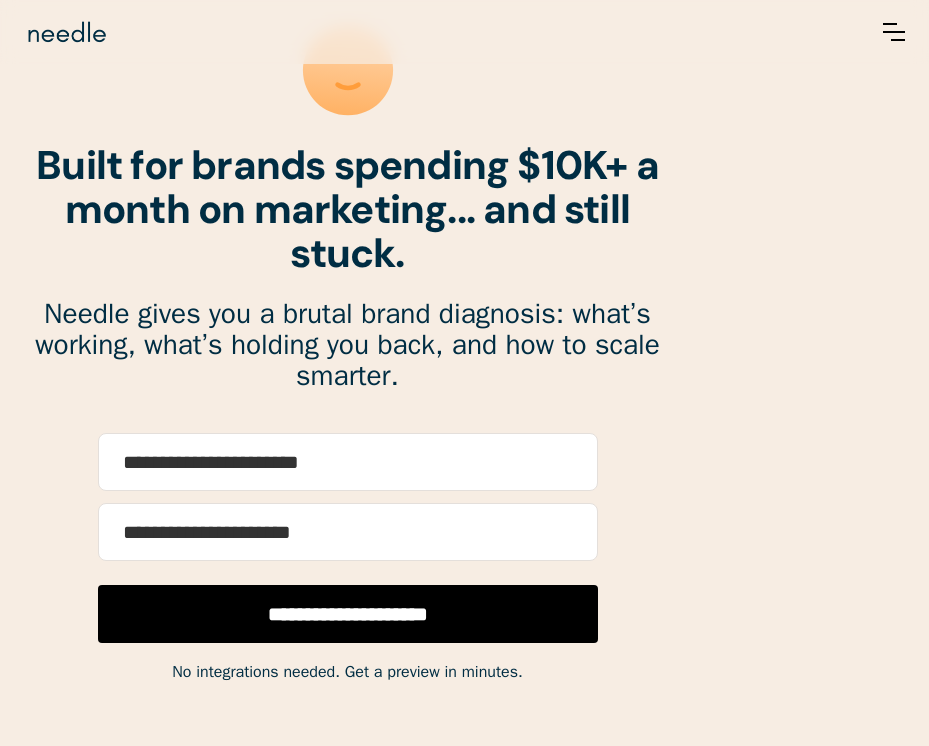 click on "**********" at bounding box center [348, 614] 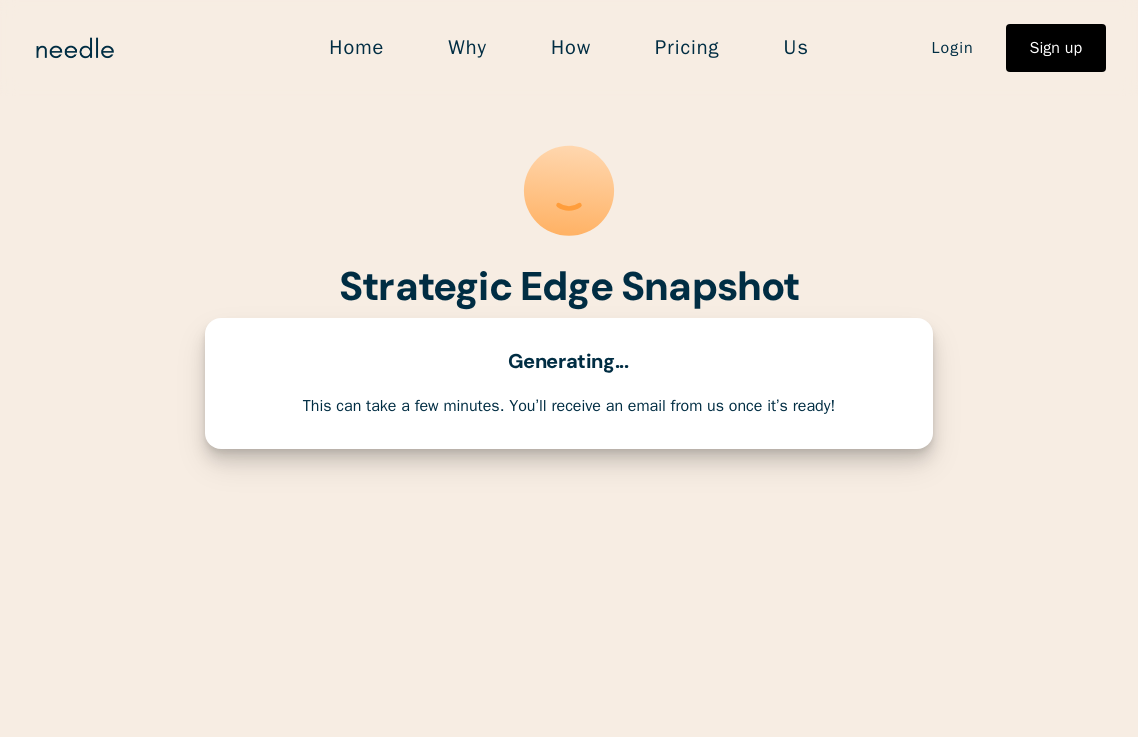 scroll, scrollTop: 0, scrollLeft: 0, axis: both 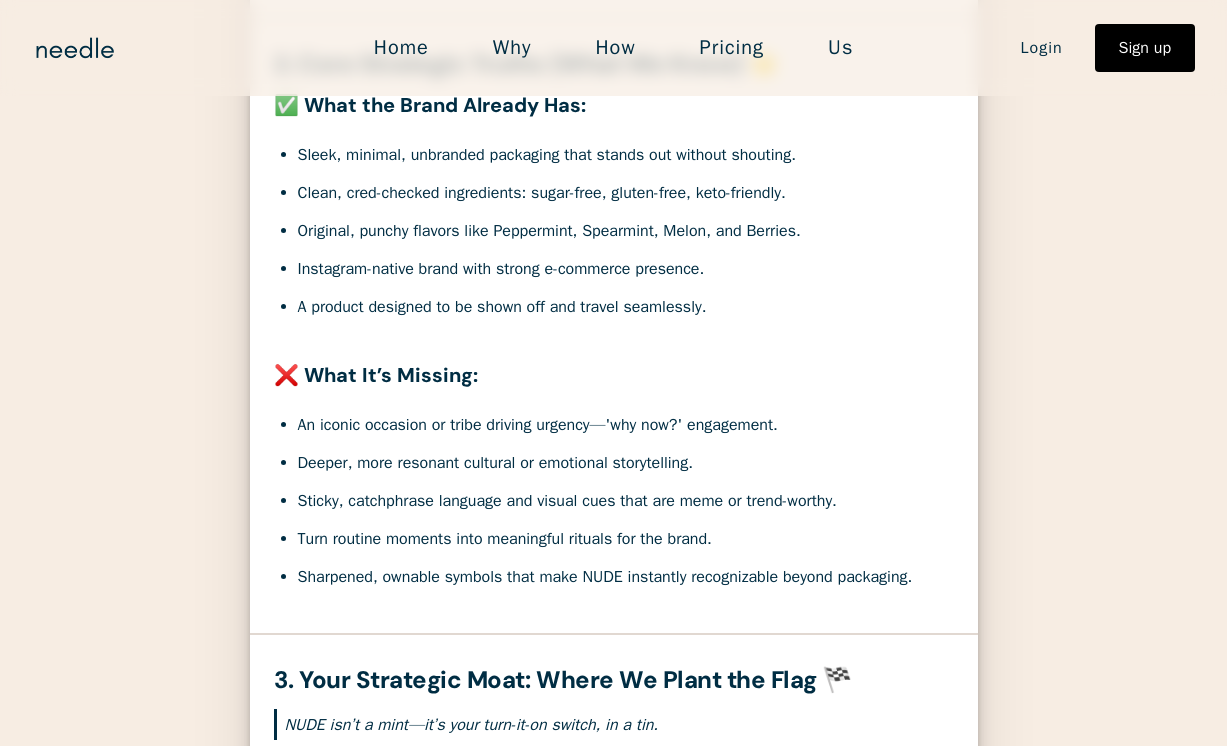 drag, startPoint x: 404, startPoint y: 158, endPoint x: 571, endPoint y: 159, distance: 167.00299 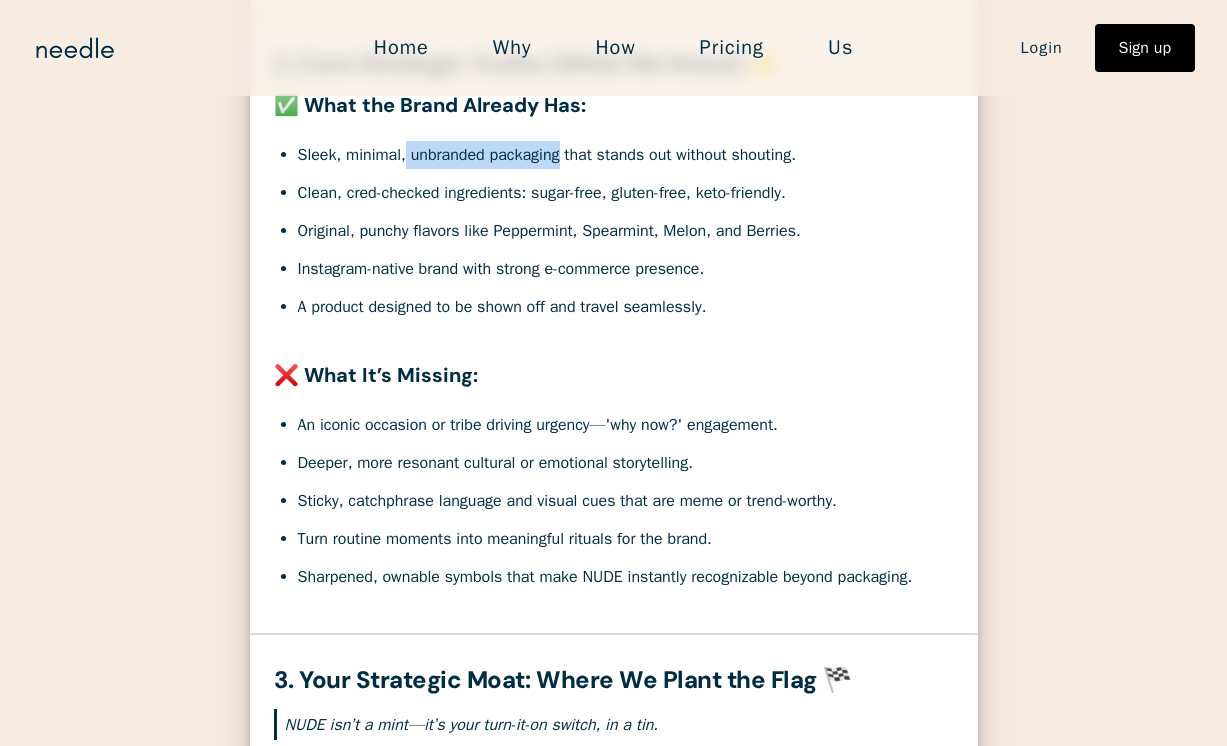 drag, startPoint x: 569, startPoint y: 158, endPoint x: 405, endPoint y: 163, distance: 164.0762 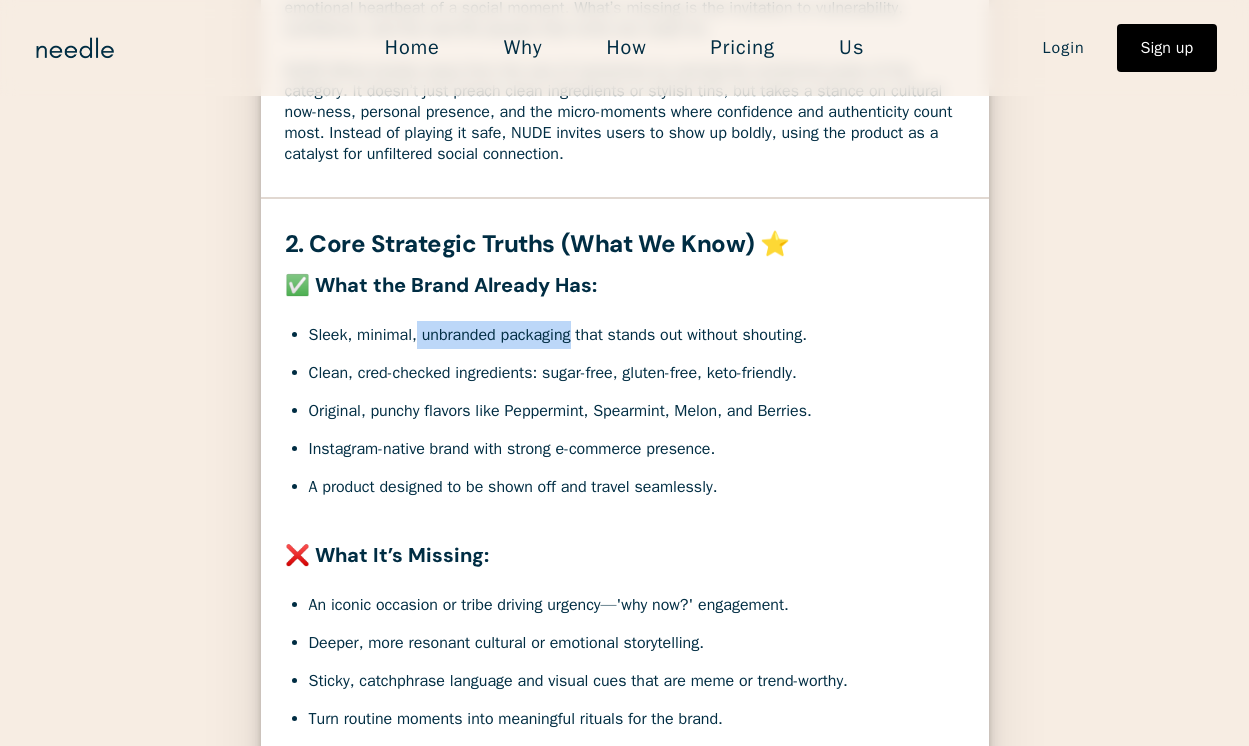 scroll, scrollTop: 650, scrollLeft: 0, axis: vertical 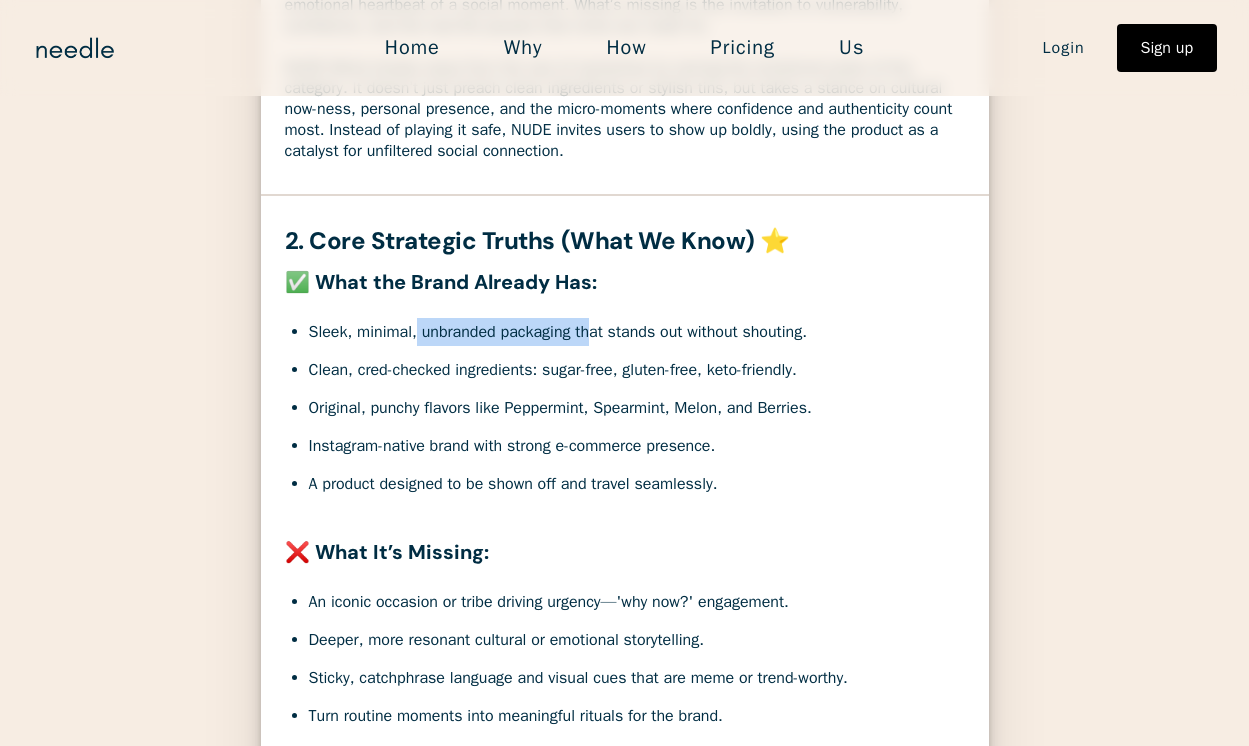 drag, startPoint x: 418, startPoint y: 337, endPoint x: 594, endPoint y: 345, distance: 176.18172 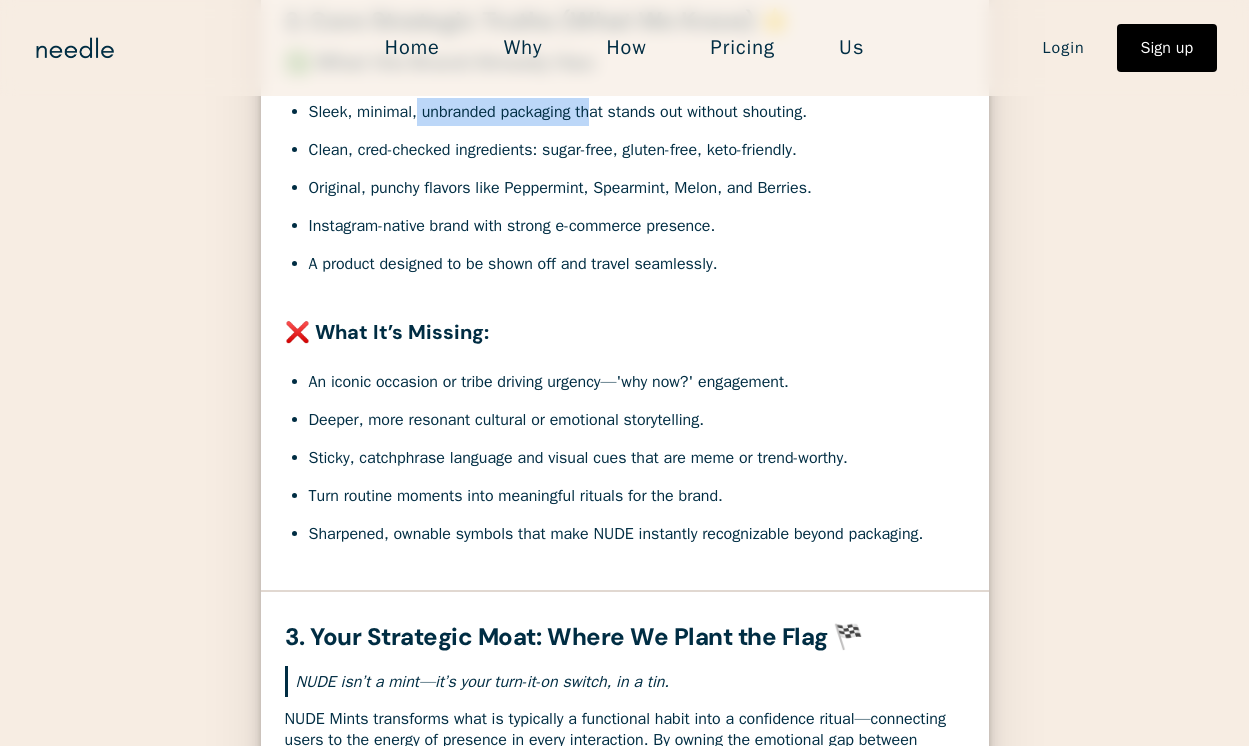 scroll, scrollTop: 869, scrollLeft: 0, axis: vertical 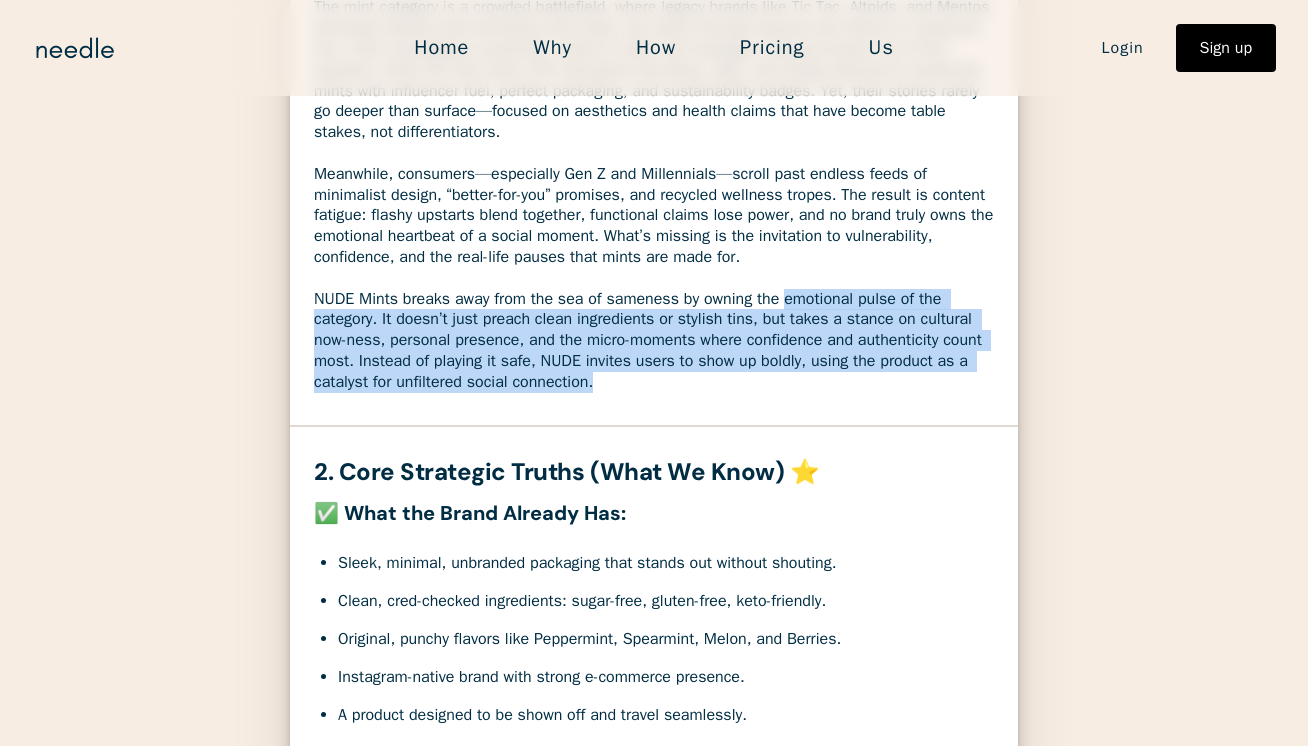 drag, startPoint x: 797, startPoint y: 297, endPoint x: 771, endPoint y: 380, distance: 86.977005 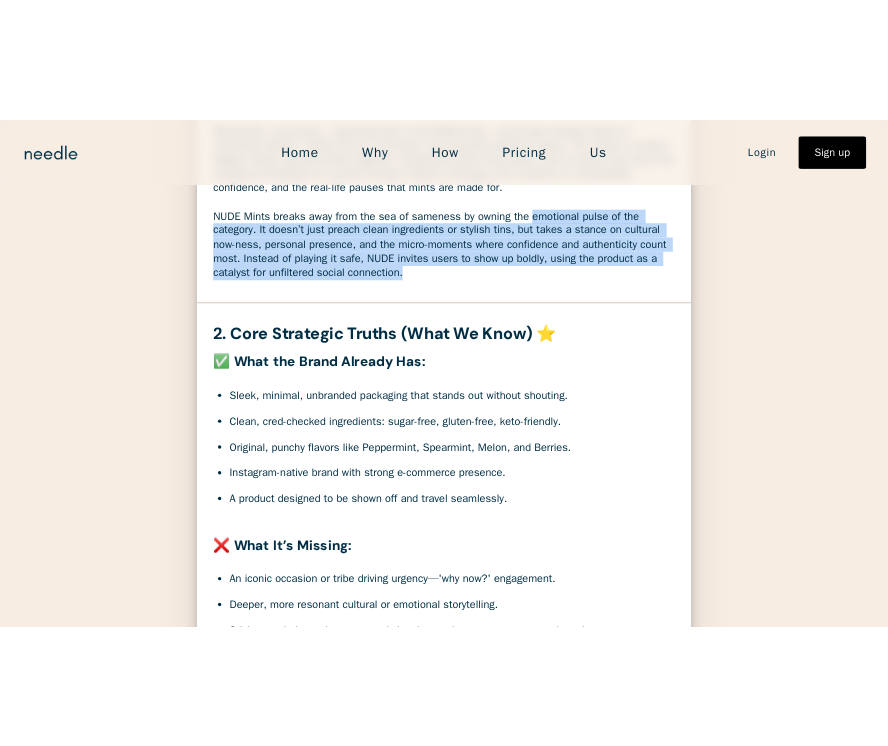 scroll, scrollTop: 568, scrollLeft: 0, axis: vertical 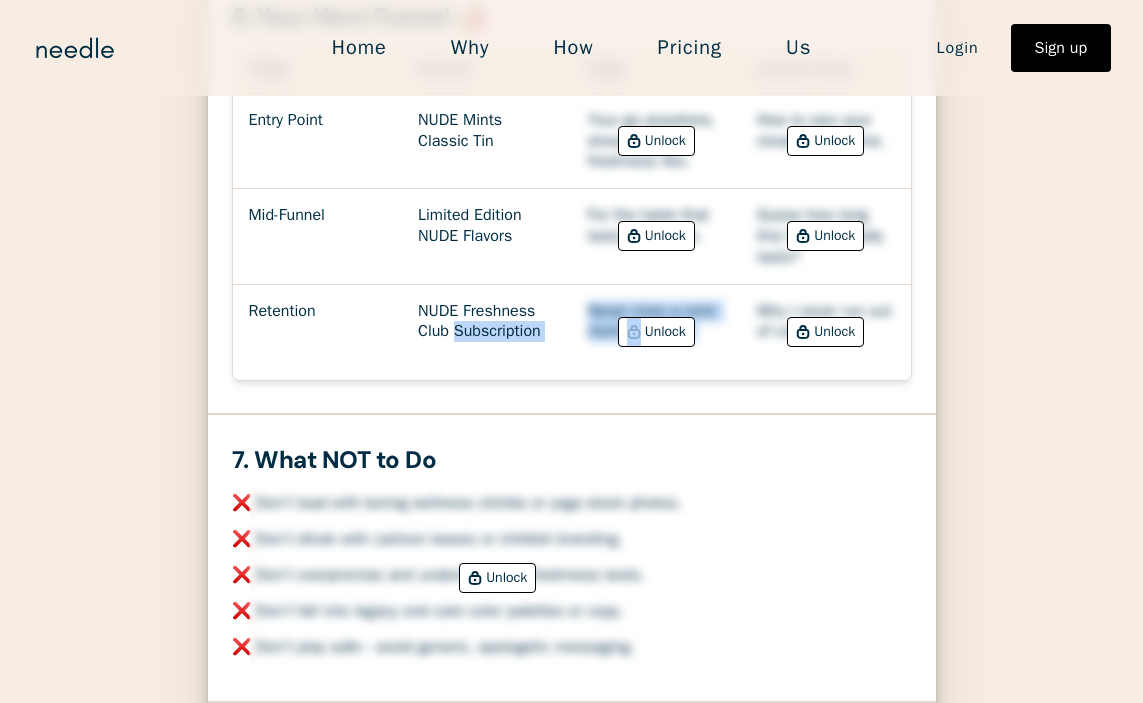 drag, startPoint x: 456, startPoint y: 329, endPoint x: 591, endPoint y: 337, distance: 135.23683 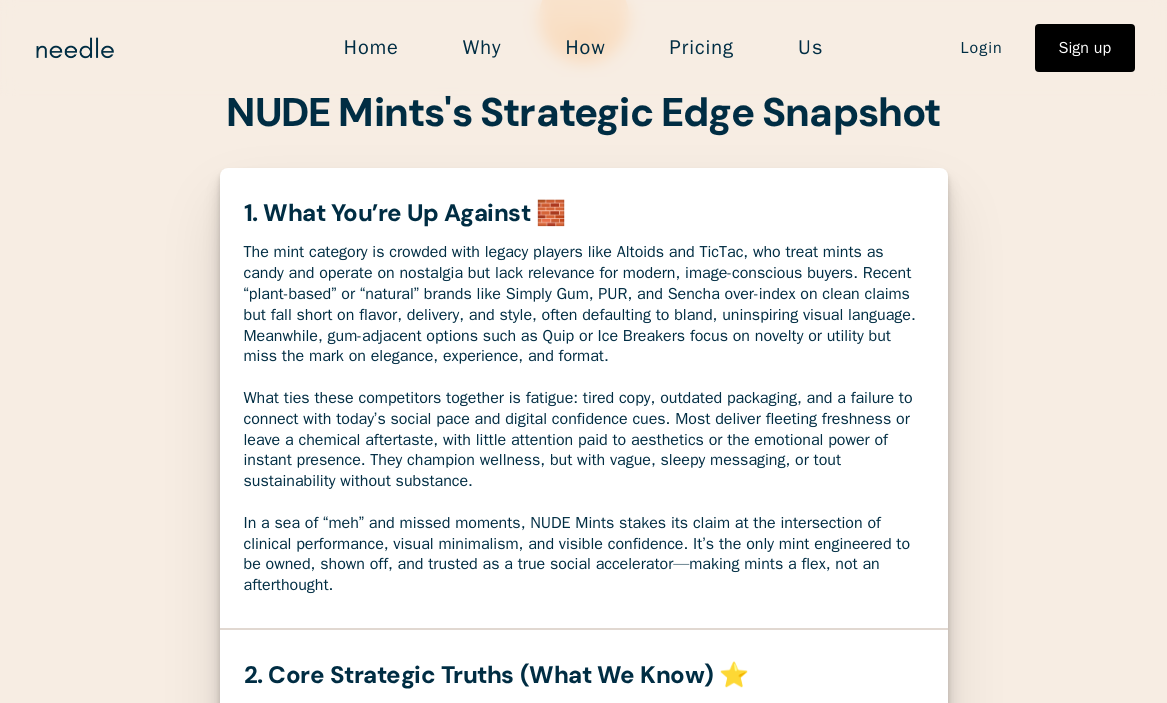 scroll, scrollTop: 0, scrollLeft: 0, axis: both 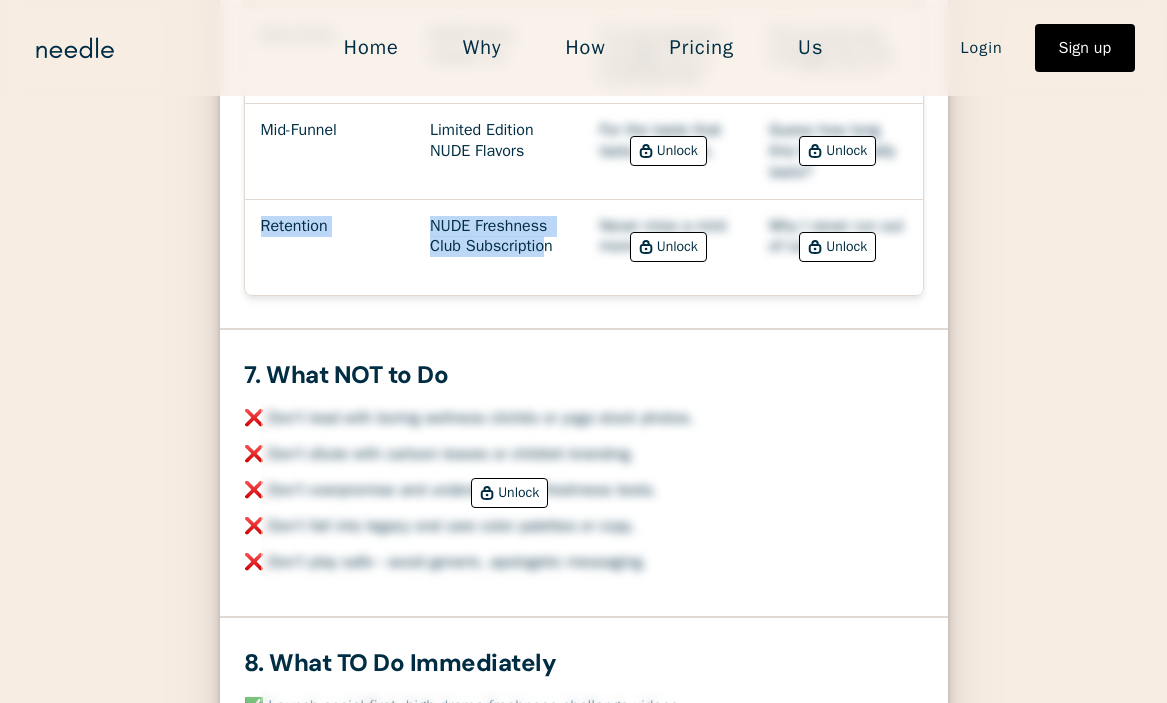 drag, startPoint x: 554, startPoint y: 250, endPoint x: 119, endPoint y: 233, distance: 435.33206 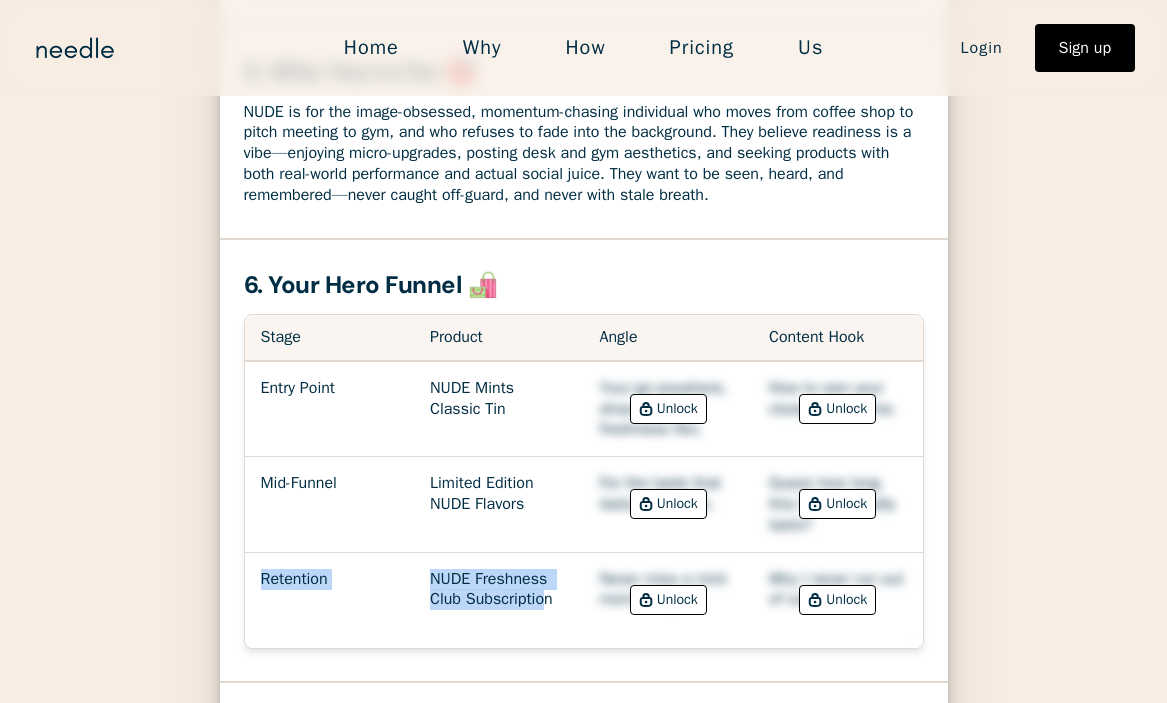 scroll, scrollTop: 2117, scrollLeft: 0, axis: vertical 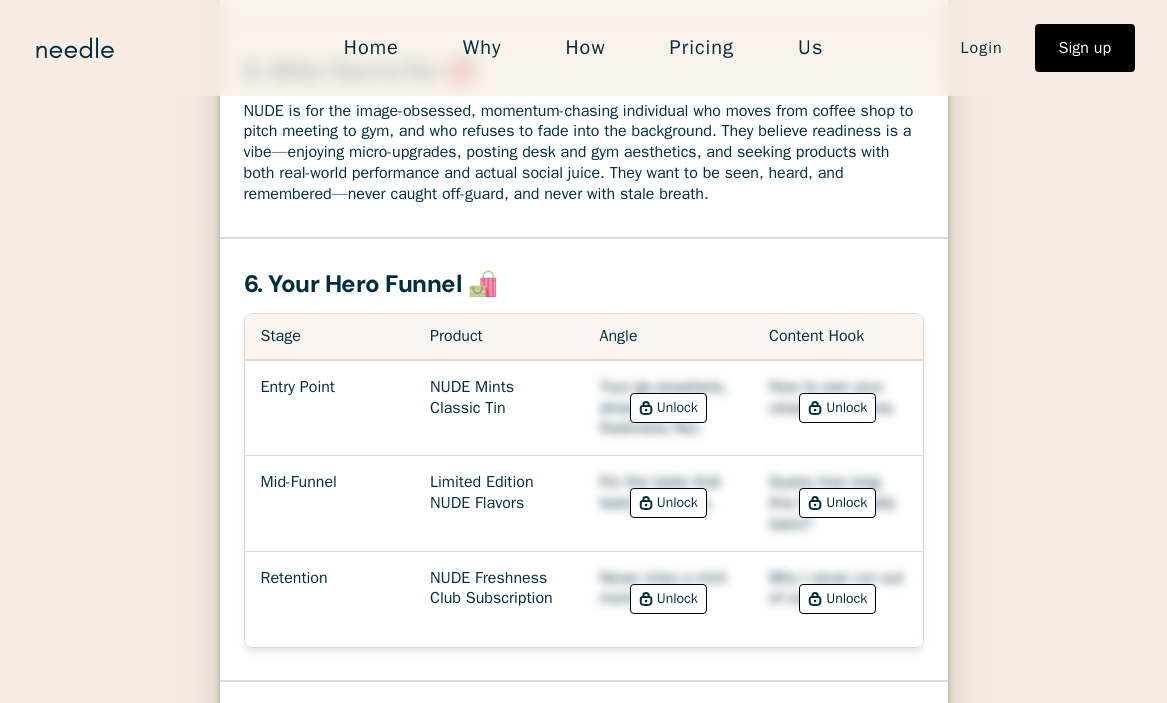click on "NUDE is for the image-obsessed, momentum-chasing individual who moves from coffee shop to pitch meeting to gym, and who refuses to fade into the background. They believe readiness is a vibe—enjoying micro-upgrades, posting desk and gym aesthetics, and seeking products with both real-world performance and actual social juice. They want to be seen, heard, and remembered—never caught off-guard, and never with stale breath." 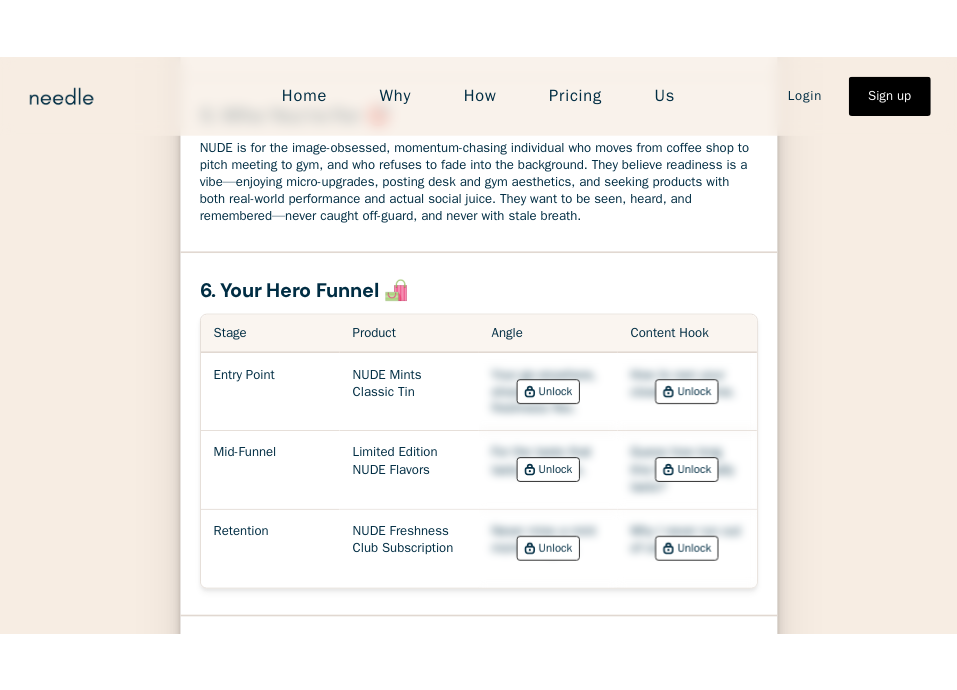 scroll, scrollTop: 2118, scrollLeft: 0, axis: vertical 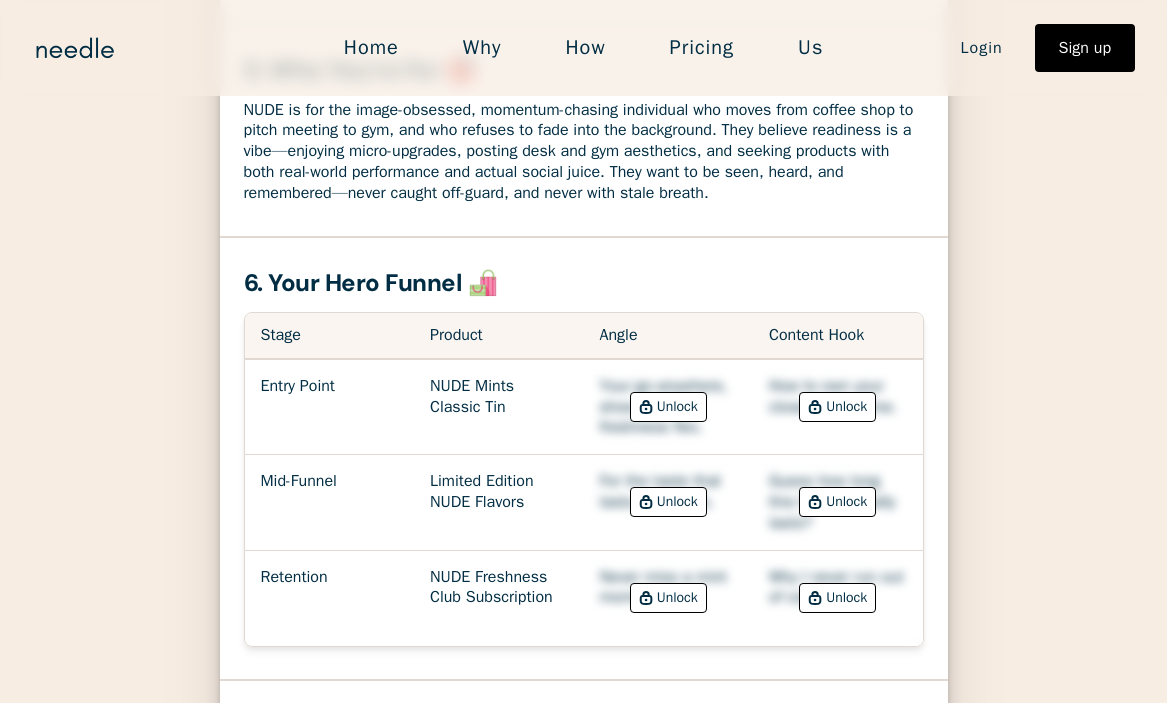 click on "1. What You’re Up Against 🧱 The mint category is crowded with legacy players like Altoids and TicTac, who treat mints as candy and operate on nostalgia but lack relevance for modern, image-conscious buyers. Recent “plant-based” or “natural” brands like Simply Gum, PUR, and Sencha over-index on clean claims but fall short on flavor, delivery, and style, often defaulting to bland, uninspiring visual language. Meanwhile, gum-adjacent options such as Quip or Ice Breakers focus on novelty or utility but miss the mark on elegance, experience, and format.  What ties these competitors together is fatigue: tired copy, outdated packaging, and a failure to connect with today’s social pace and digital confidence cues. Most deliver fleeting freshness or leave a chemical aftertaste, with little attention paid to aesthetics or the emotional power of instant presence. They champion wellness, but with vague, sleepy messaging, or tout sustainability without substance. ✅ What the Brand Already Has:
Pillar" 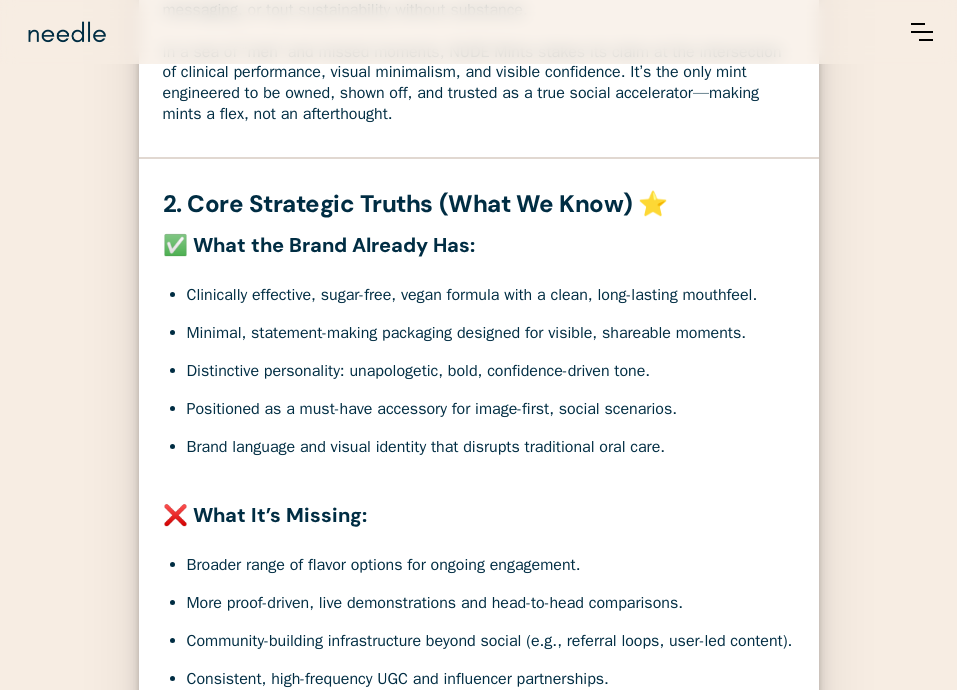scroll, scrollTop: 718, scrollLeft: 0, axis: vertical 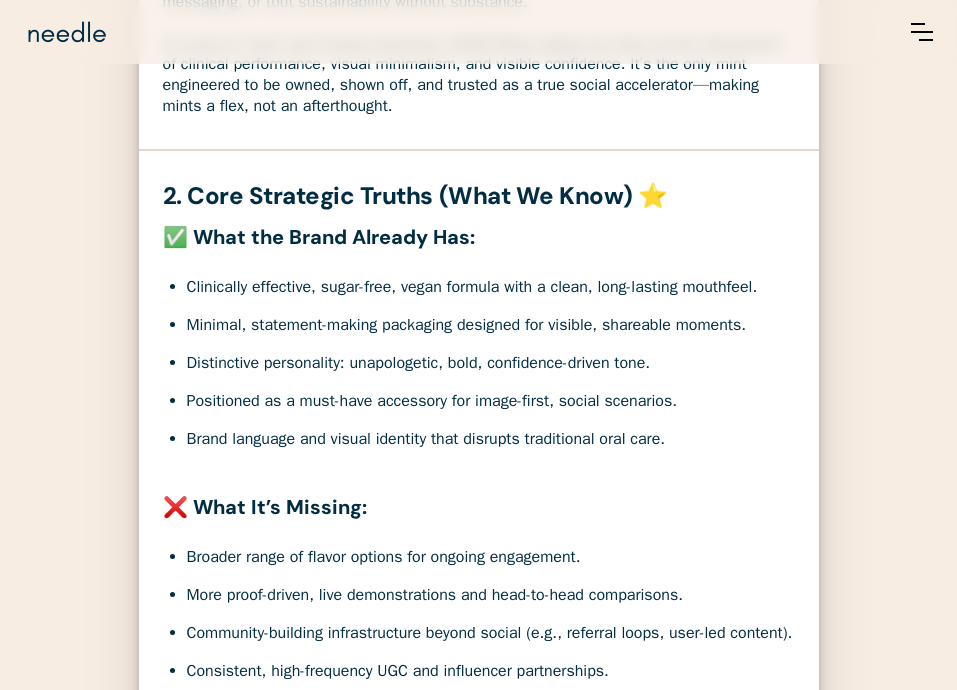 drag, startPoint x: 138, startPoint y: 350, endPoint x: 180, endPoint y: 349, distance: 42.0119 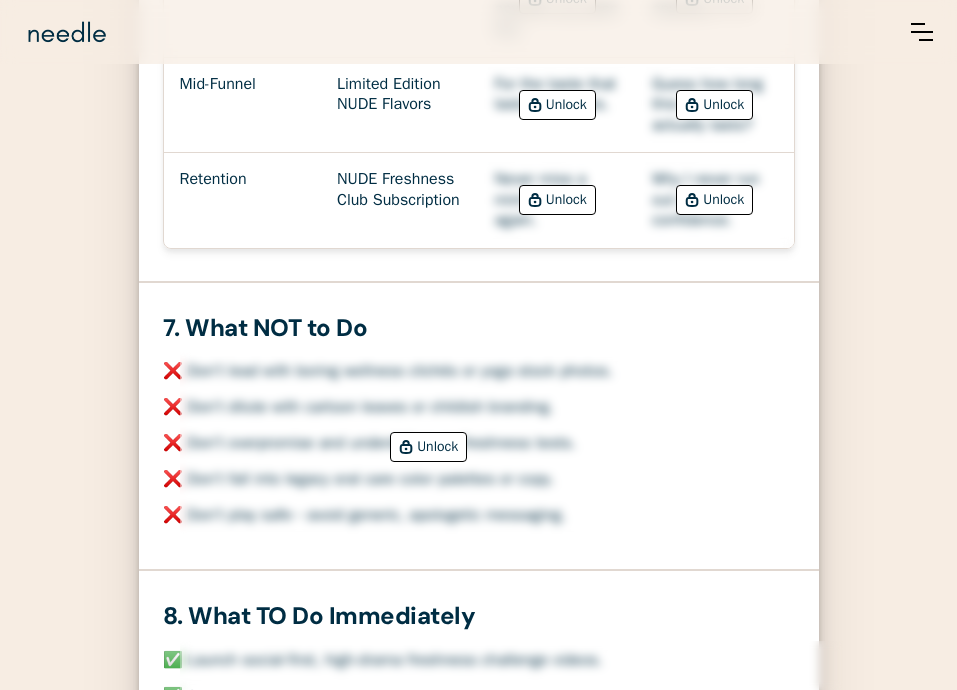 scroll, scrollTop: 2627, scrollLeft: 0, axis: vertical 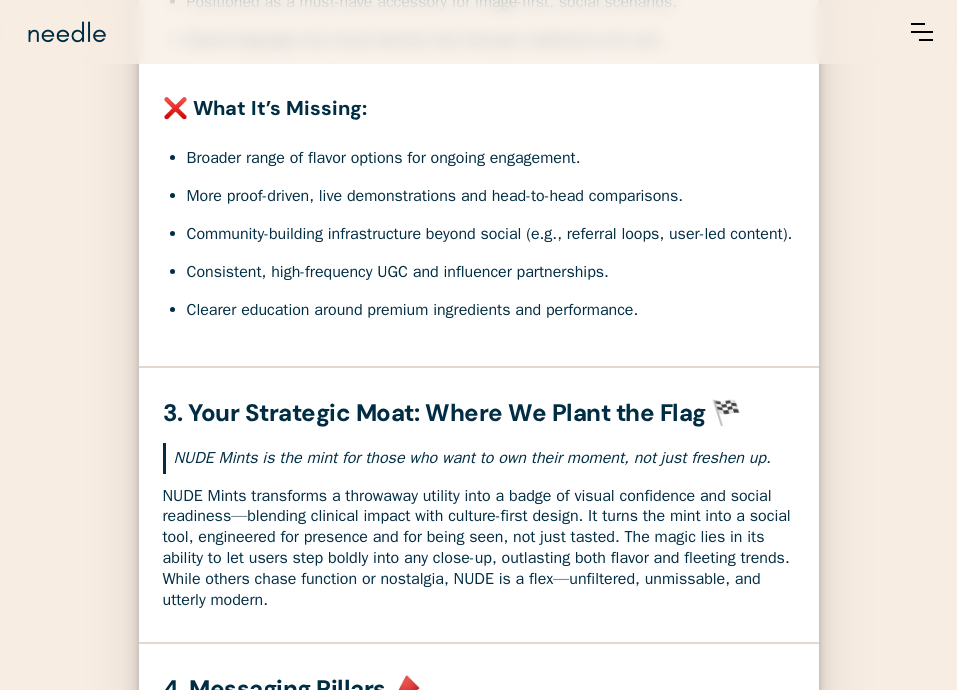 click on "NUDE Mints's Strategic Edge Snapshot Generating... This can take a few minutes. You’ll receive an email from us once it’s ready! We’re still training for your category. Our AI hasn’t fully mapped your space yet. If you’d like us to generate your Strategic Edge manually, email us at [EMAIL]. 1. What You’re Up Against 🧱 The mint category is crowded with legacy players like Altoids and TicTac, who treat mints as candy and operate on nostalgia but lack relevance for modern, image-conscious buyers. Recent “plant-based” or “natural” brands like Simply Gum, PUR, and Sencha over-index on clean claims but fall short on flavor, delivery, and style, often defaulting to bland, uninspiring visual language. Meanwhile, gum-adjacent options such as Quip or Ice Breakers focus on novelty or utility but miss the mark on elegance, experience, and format.  2. Core Strategic Truths (What We Know) ⭐️ ✅ What the Brand Already Has:
❌ What It’s Missing:
4. Messaging Pillars 📣 Pillar" at bounding box center [478, 914] 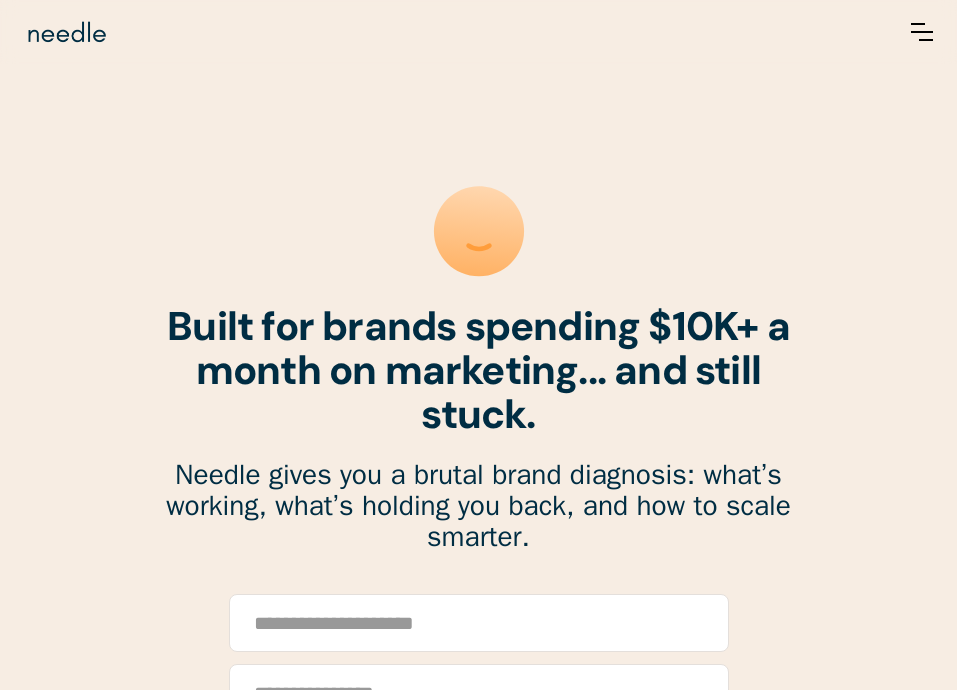 scroll, scrollTop: 297, scrollLeft: 0, axis: vertical 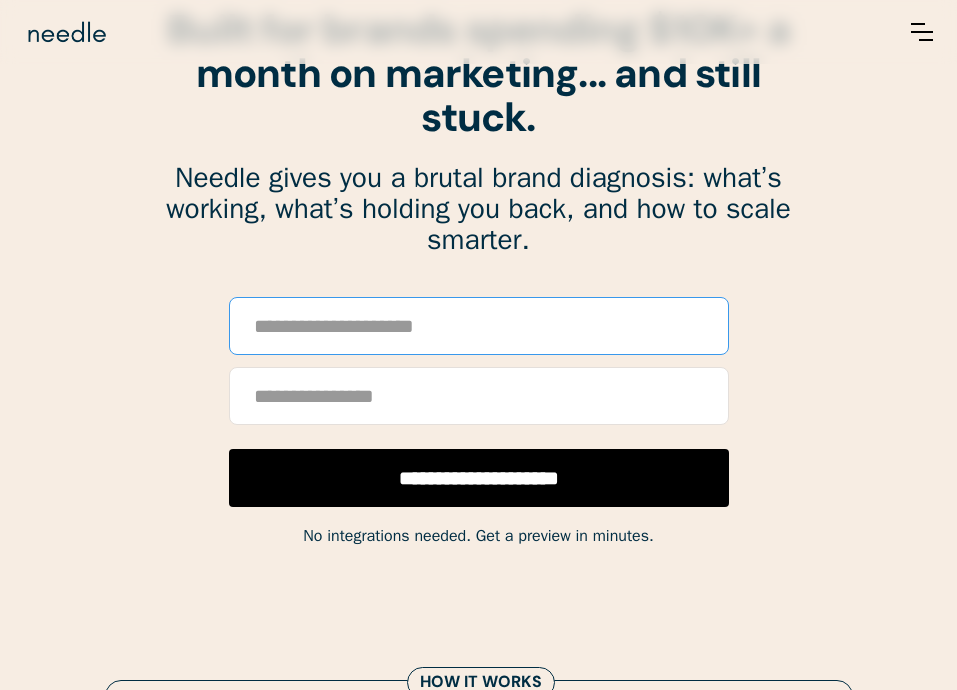 click at bounding box center [479, 326] 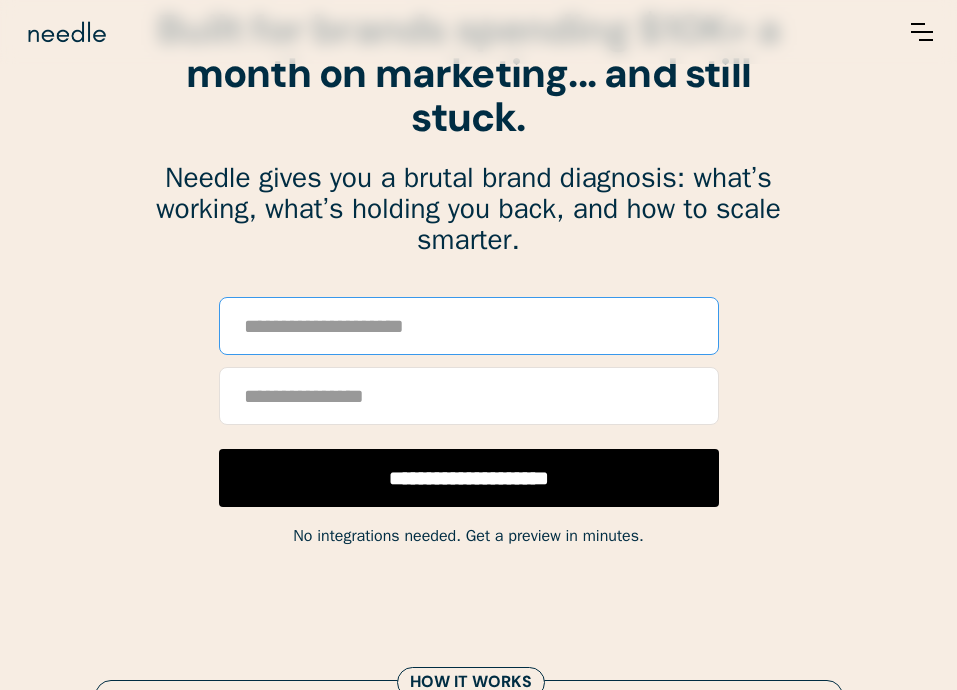 paste on "**********" 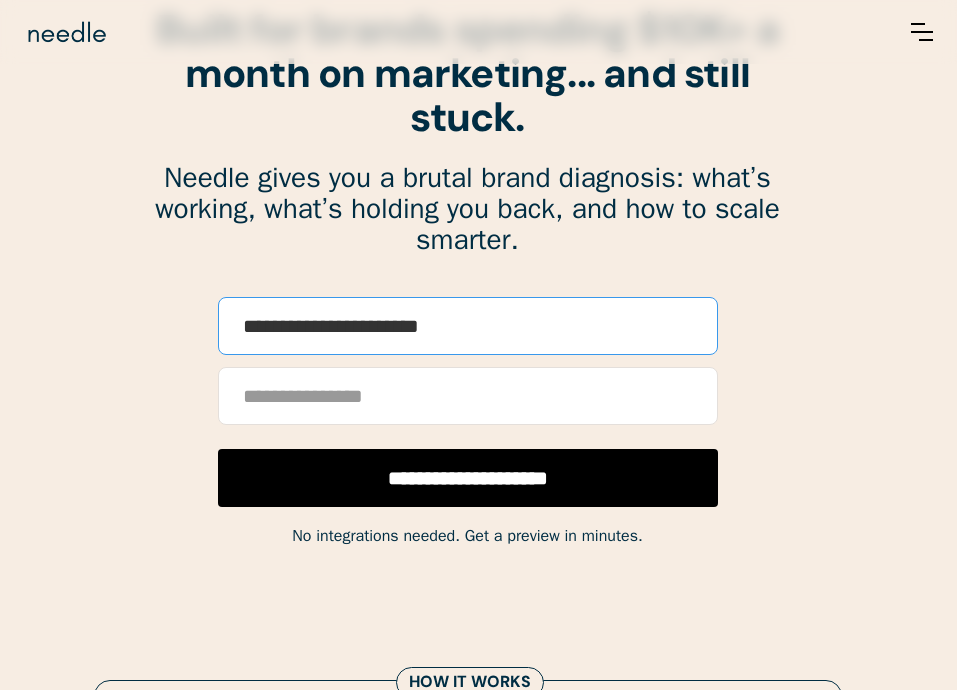 type on "**********" 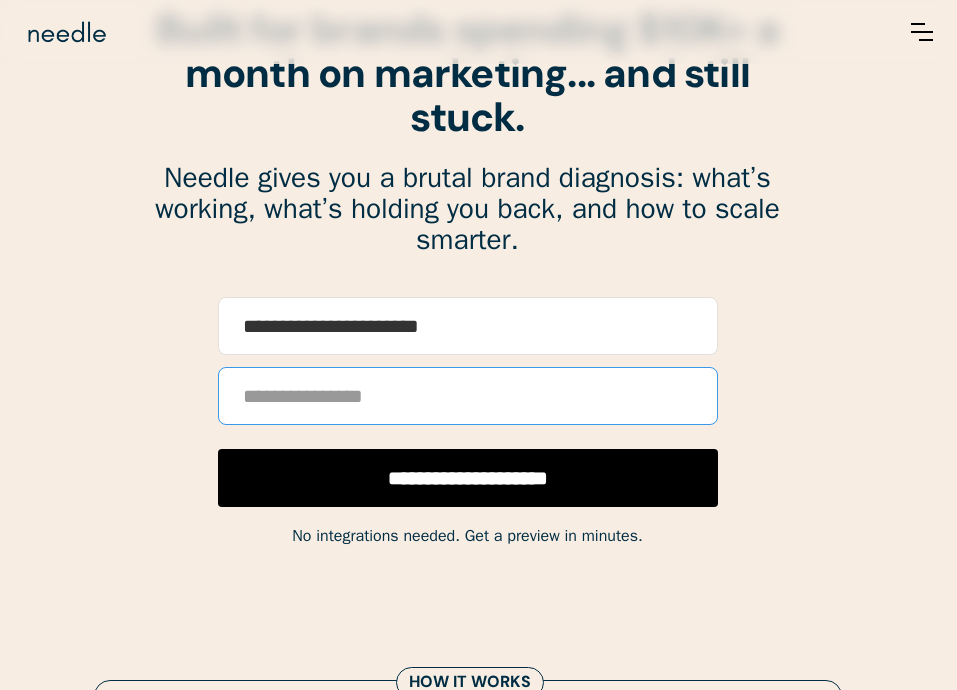 click at bounding box center (468, 396) 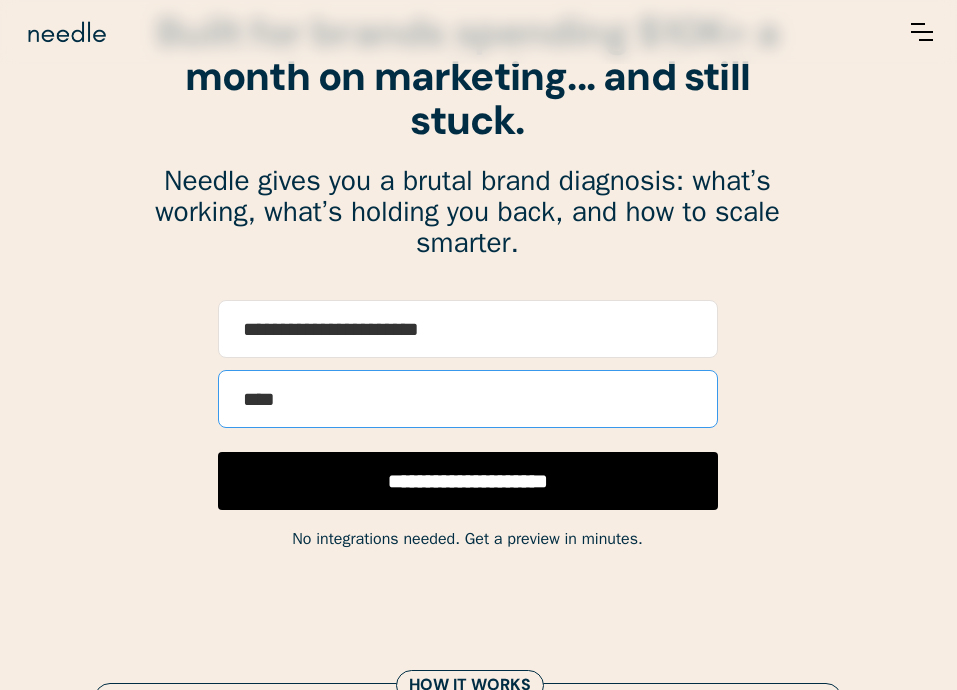 type on "**********" 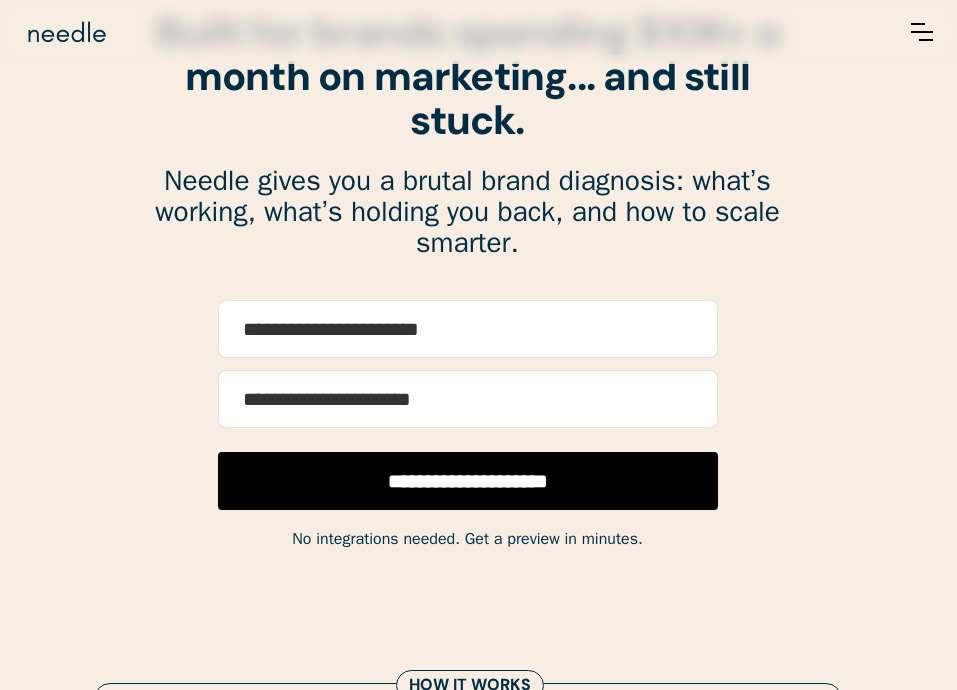 click on "**********" at bounding box center [468, 481] 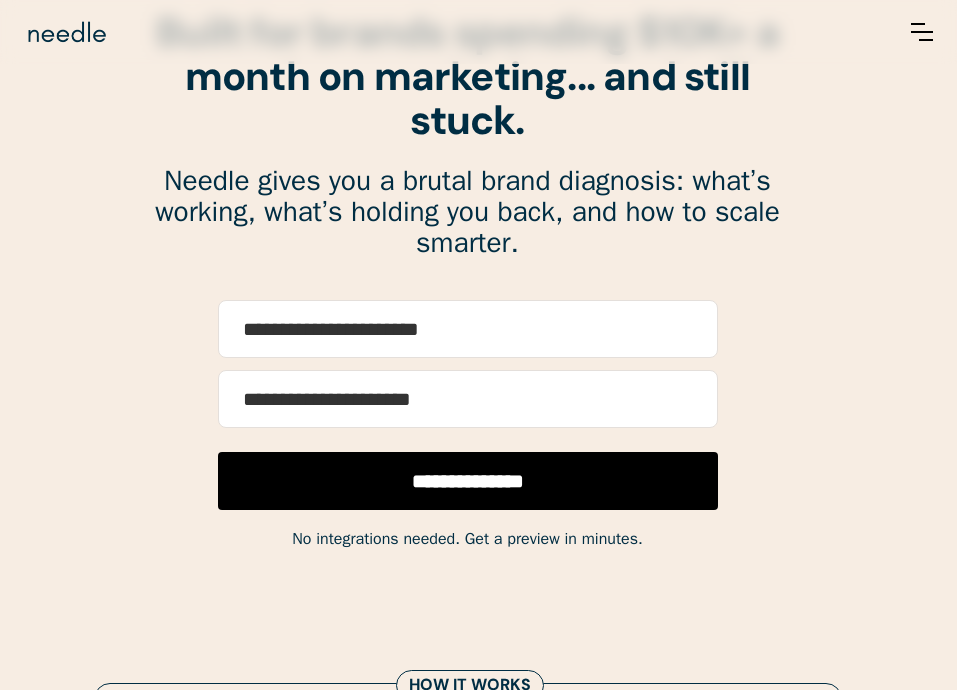 scroll, scrollTop: 294, scrollLeft: 12, axis: both 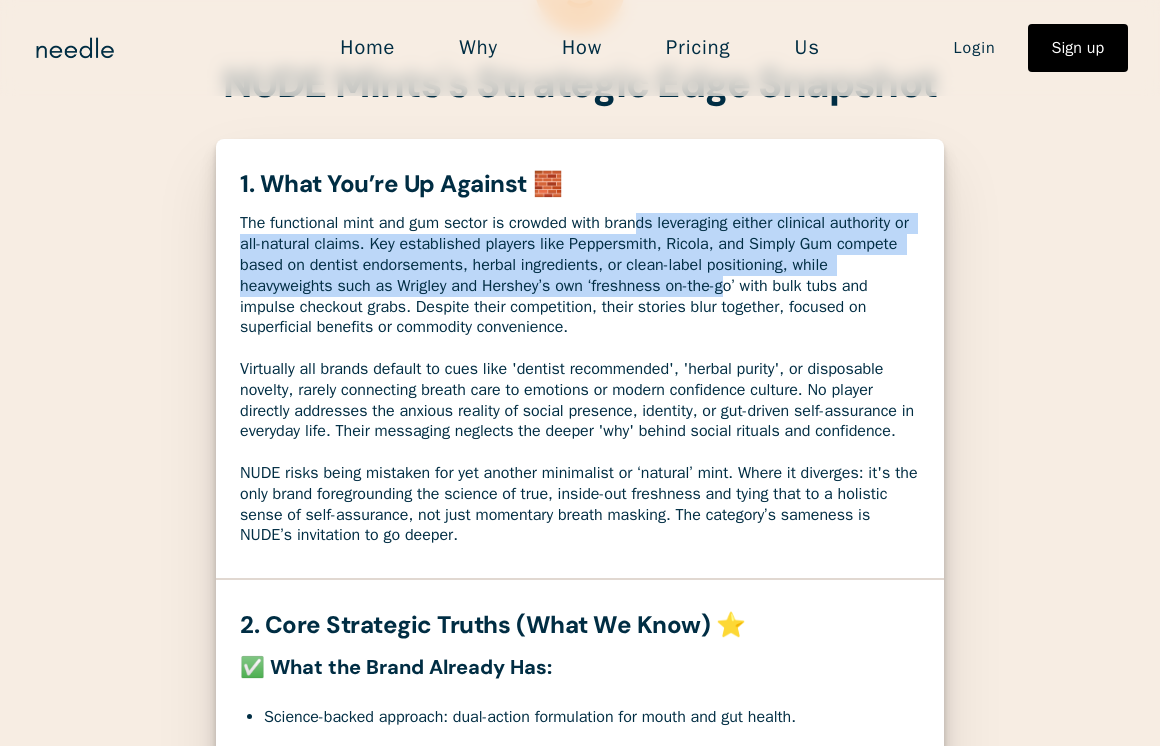 drag, startPoint x: 649, startPoint y: 233, endPoint x: 750, endPoint y: 294, distance: 117.99152 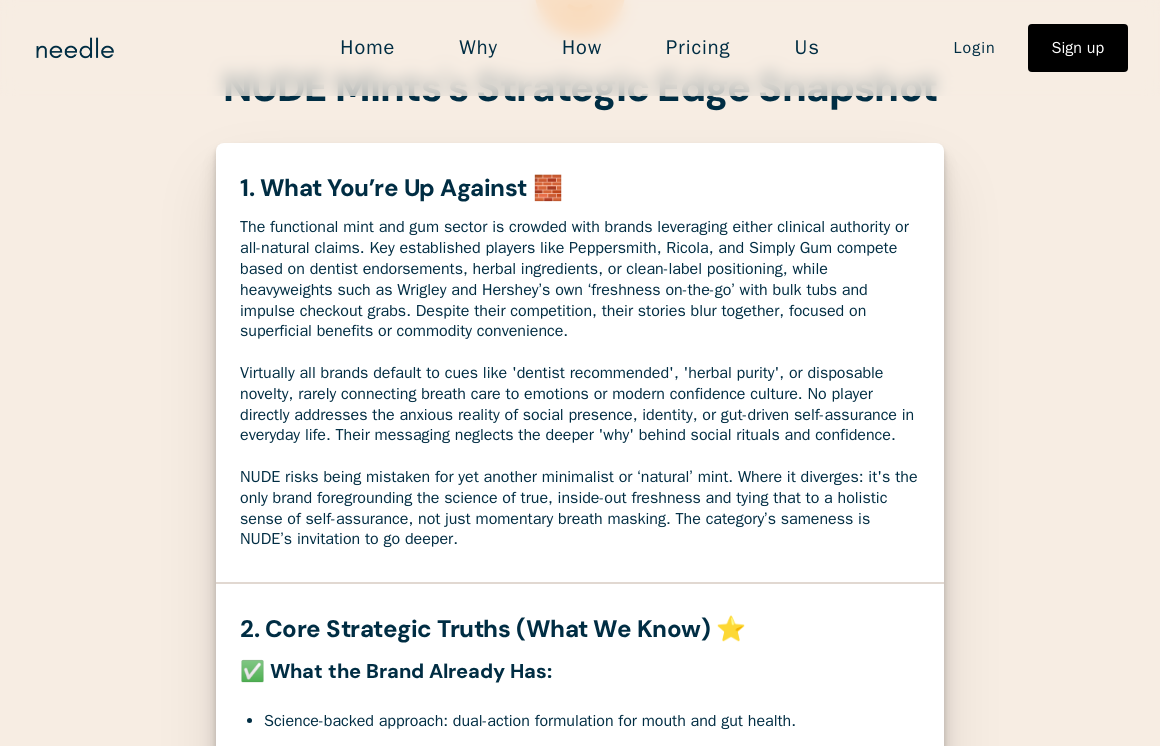 click on "The functional mint and gum sector is crowded with brands leveraging either clinical authority or all-natural claims. Key established players like Peppersmith, Ricola, and Simply Gum compete based on dentist endorsements, herbal ingredients, or clean-label positioning, while heavyweights such as Wrigley and Hershey’s own ‘freshness on-the-go’ with bulk tubs and impulse checkout grabs. Despite their competition, their stories blur together, focused on superficial benefits or commodity convenience.  Virtually all brands default to cues like 'dentist recommended', 'herbal purity', or disposable novelty, rarely connecting breath care to emotions or modern confidence culture. No player directly addresses the anxious reality of social presence, identity, or gut-driven self-assurance in everyday life. Their messaging neglects the deeper 'why' behind social rituals and confidence." at bounding box center [580, 383] 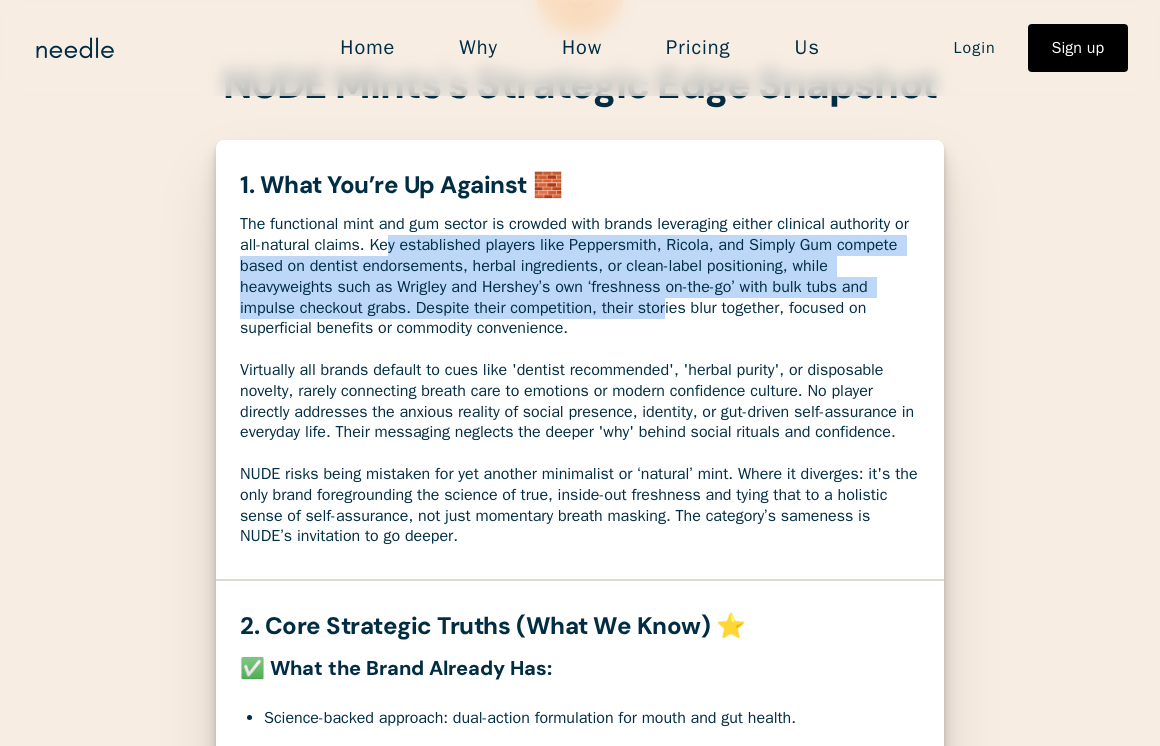 drag, startPoint x: 409, startPoint y: 249, endPoint x: 678, endPoint y: 315, distance: 276.97833 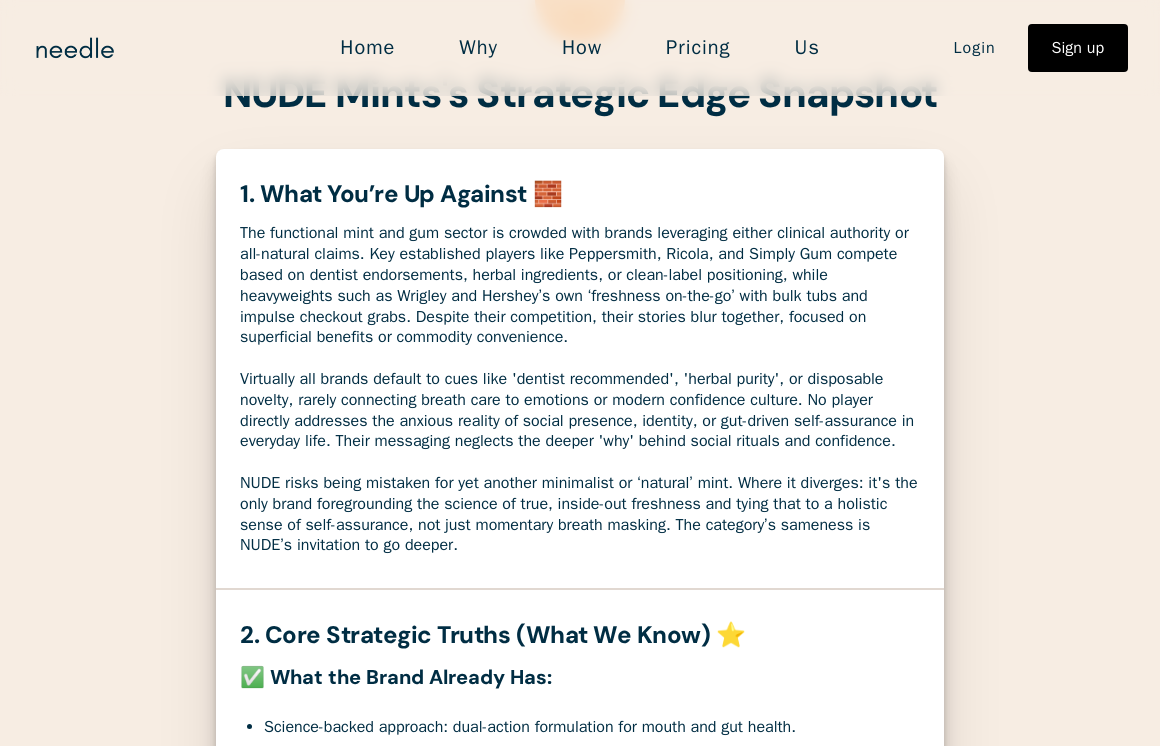 click on "The functional mint and gum sector is crowded with brands leveraging either clinical authority or all-natural claims. Key established players like Peppersmith, Ricola, and Simply Gum compete based on dentist endorsements, herbal ingredients, or clean-label positioning, while heavyweights such as Wrigley and Hershey’s own ‘freshness on-the-go’ with bulk tubs and impulse checkout grabs. Despite their competition, their stories blur together, focused on superficial benefits or commodity convenience.  Virtually all brands default to cues like 'dentist recommended', 'herbal purity', or disposable novelty, rarely connecting breath care to emotions or modern confidence culture. No player directly addresses the anxious reality of social presence, identity, or gut-driven self-assurance in everyday life. Their messaging neglects the deeper 'why' behind social rituals and confidence." at bounding box center [580, 389] 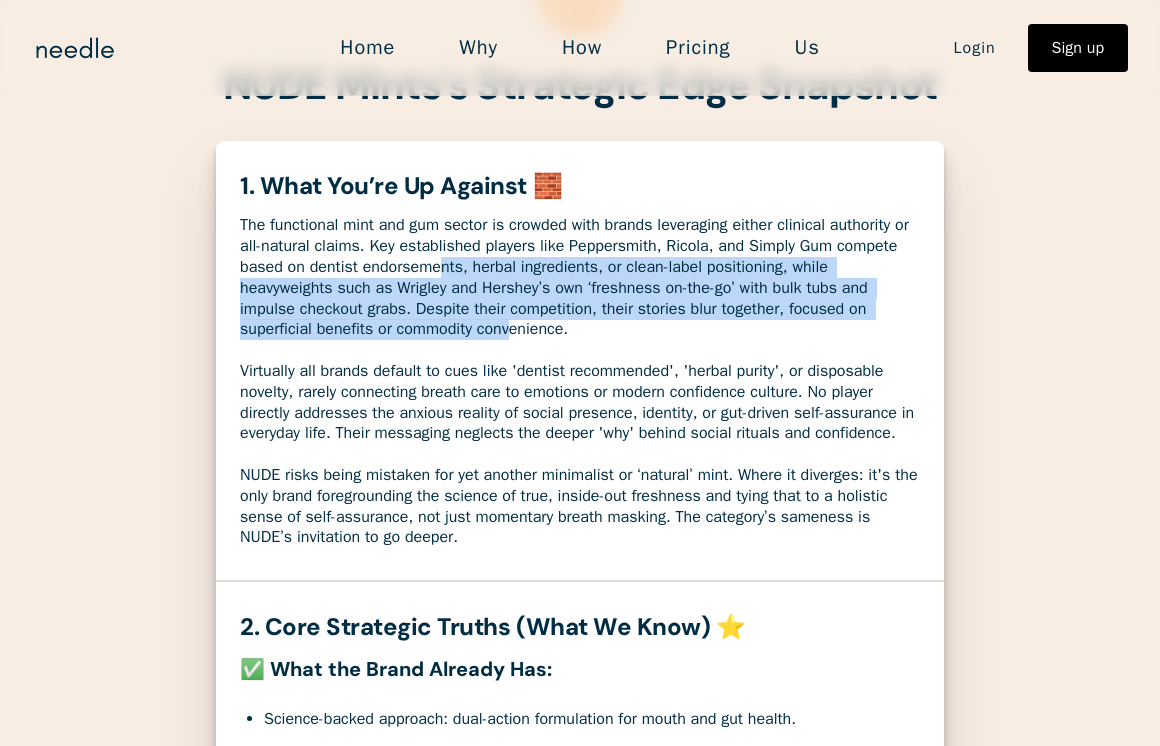 drag, startPoint x: 513, startPoint y: 275, endPoint x: 510, endPoint y: 333, distance: 58.077534 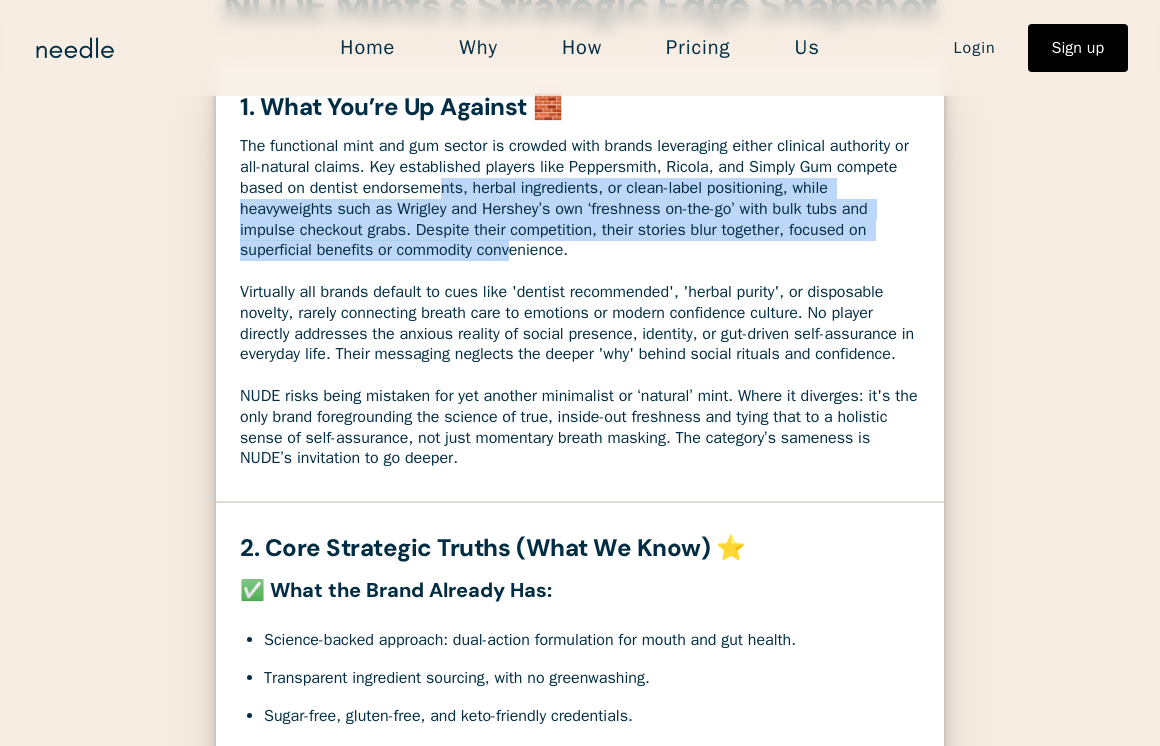 scroll, scrollTop: 290, scrollLeft: 0, axis: vertical 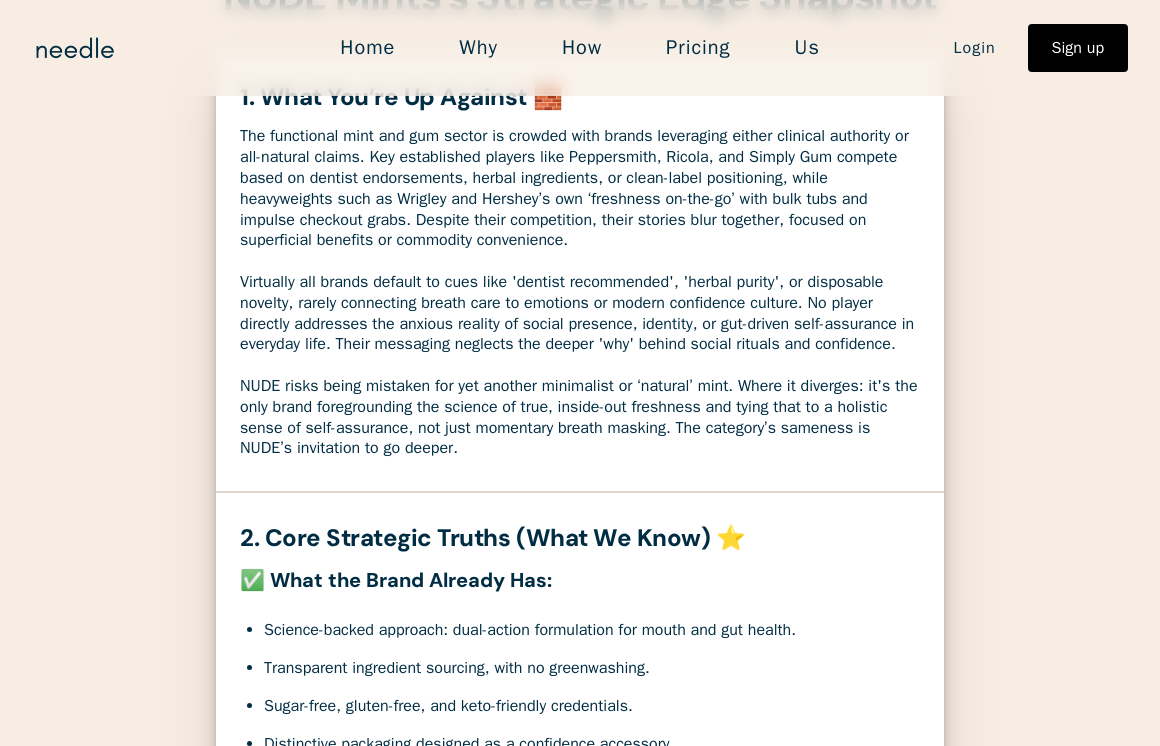drag, startPoint x: 318, startPoint y: 292, endPoint x: 481, endPoint y: 310, distance: 163.99086 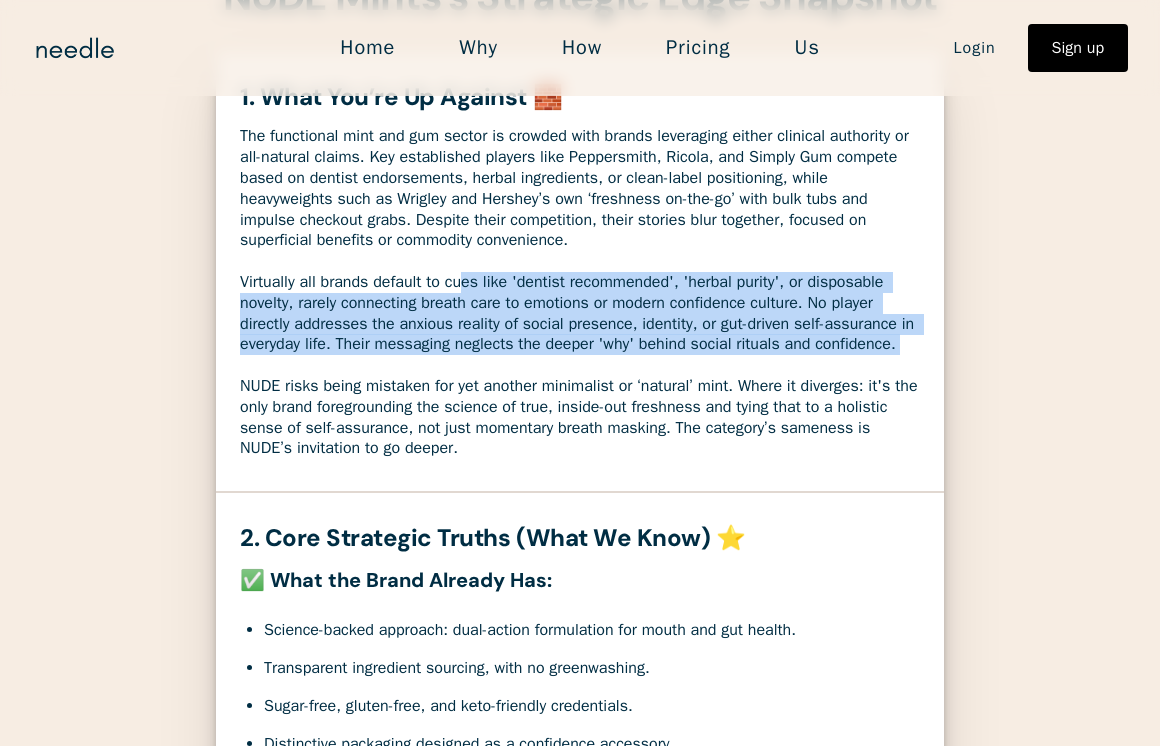 drag, startPoint x: 472, startPoint y: 280, endPoint x: 530, endPoint y: 378, distance: 113.87713 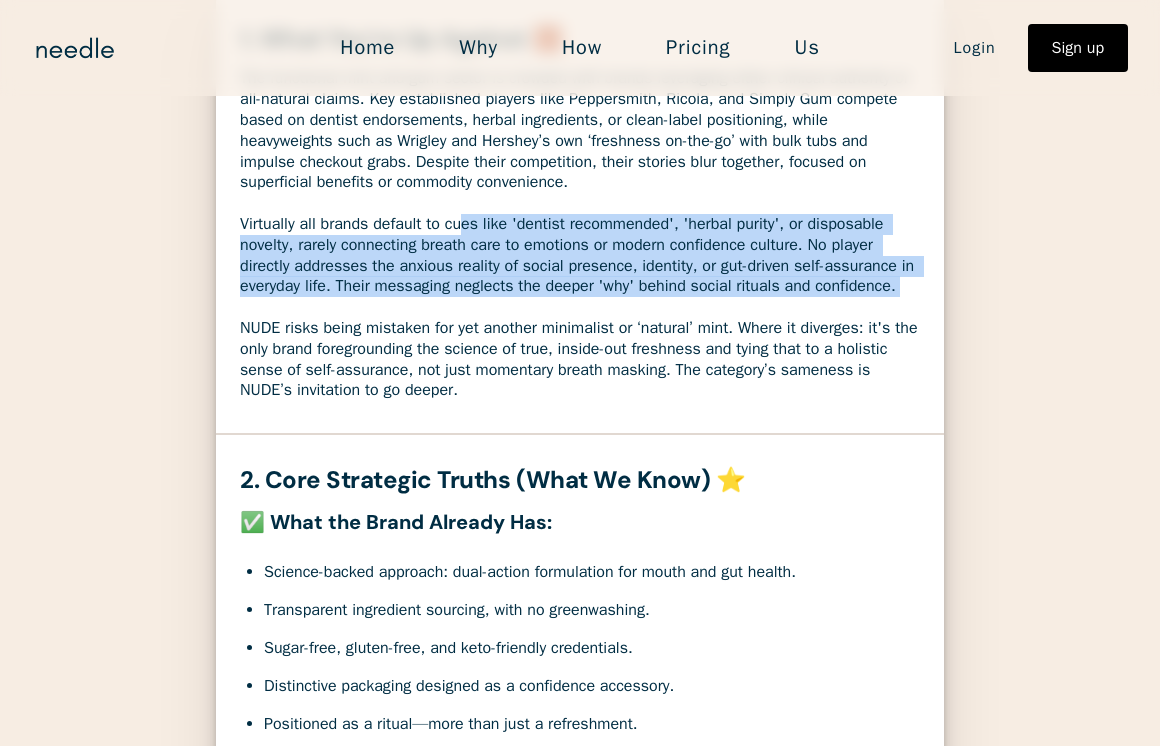 scroll, scrollTop: 350, scrollLeft: 0, axis: vertical 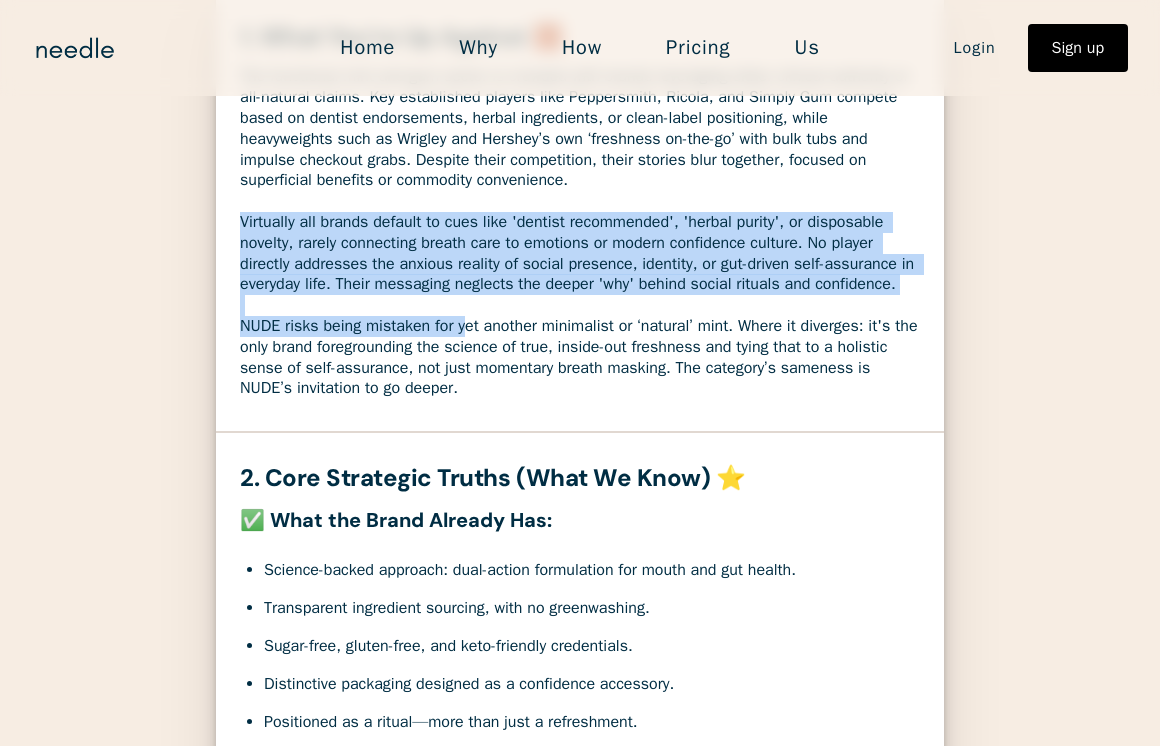 click on "The functional mint and gum sector is crowded with brands leveraging either clinical authority or all-natural claims. Key established players like Peppersmith, Ricola, and Simply Gum compete based on dentist endorsements, herbal ingredients, or clean-label positioning, while heavyweights such as Wrigley and Hershey’s own ‘freshness on-the-go’ with bulk tubs and impulse checkout grabs. Despite their competition, their stories blur together, focused on superficial benefits or commodity convenience.  Virtually all brands default to cues like 'dentist recommended', 'herbal purity', or disposable novelty, rarely connecting breath care to emotions or modern confidence culture. No player directly addresses the anxious reality of social presence, identity, or gut-driven self-assurance in everyday life. Their messaging neglects the deeper 'why' behind social rituals and confidence." at bounding box center (580, 232) 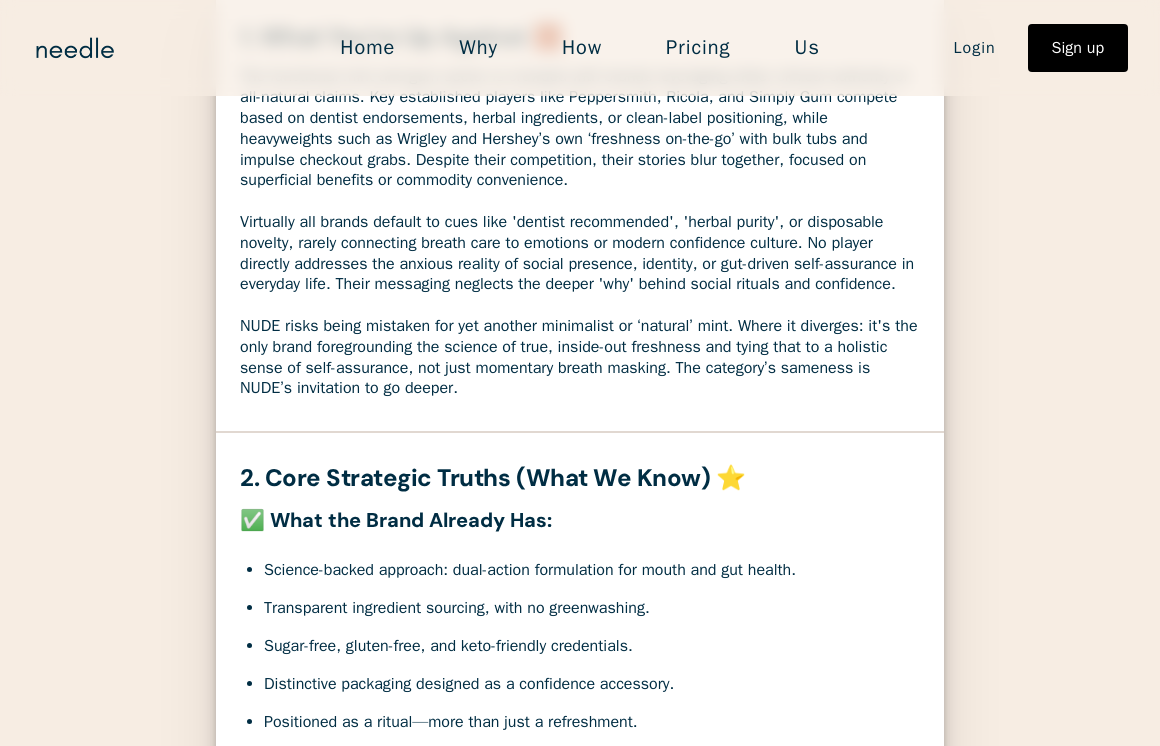 click on "The functional mint and gum sector is crowded with brands leveraging either clinical authority or all-natural claims. Key established players like Peppersmith, Ricola, and Simply Gum compete based on dentist endorsements, herbal ingredients, or clean-label positioning, while heavyweights such as Wrigley and Hershey’s own ‘freshness on-the-go’ with bulk tubs and impulse checkout grabs. Despite their competition, their stories blur together, focused on superficial benefits or commodity convenience.  Virtually all brands default to cues like 'dentist recommended', 'herbal purity', or disposable novelty, rarely connecting breath care to emotions or modern confidence culture. No player directly addresses the anxious reality of social presence, identity, or gut-driven self-assurance in everyday life. Their messaging neglects the deeper 'why' behind social rituals and confidence." at bounding box center [580, 232] 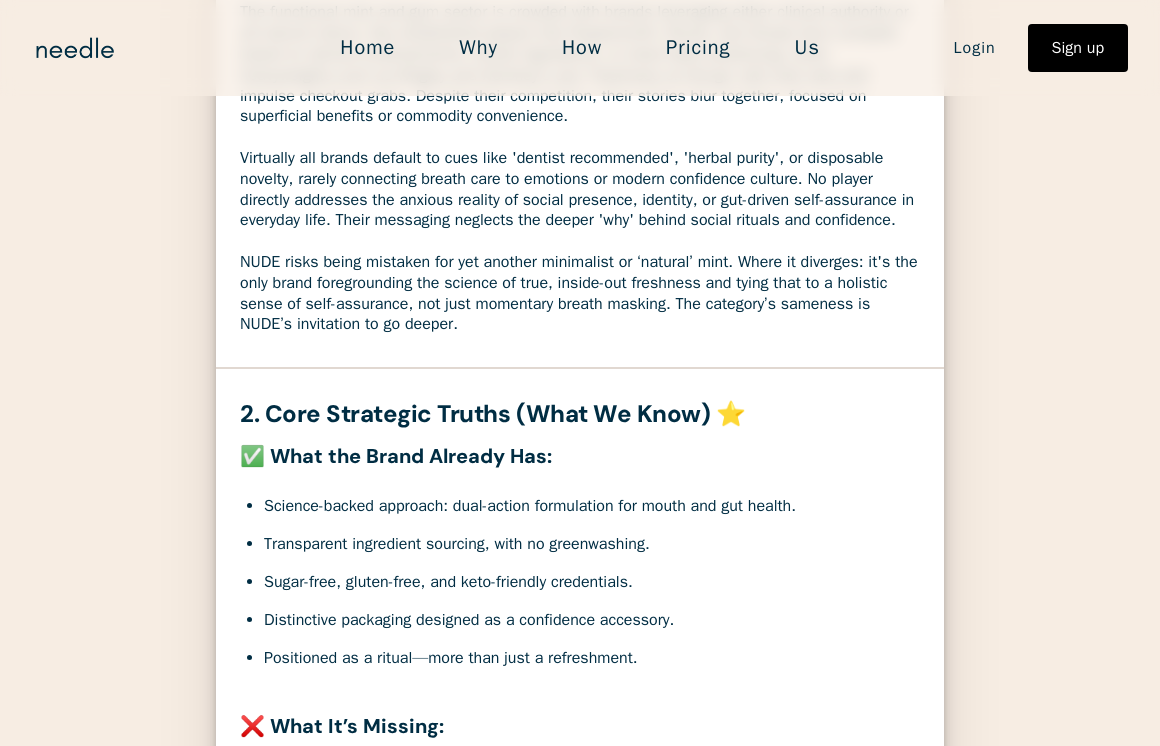 scroll, scrollTop: 415, scrollLeft: 0, axis: vertical 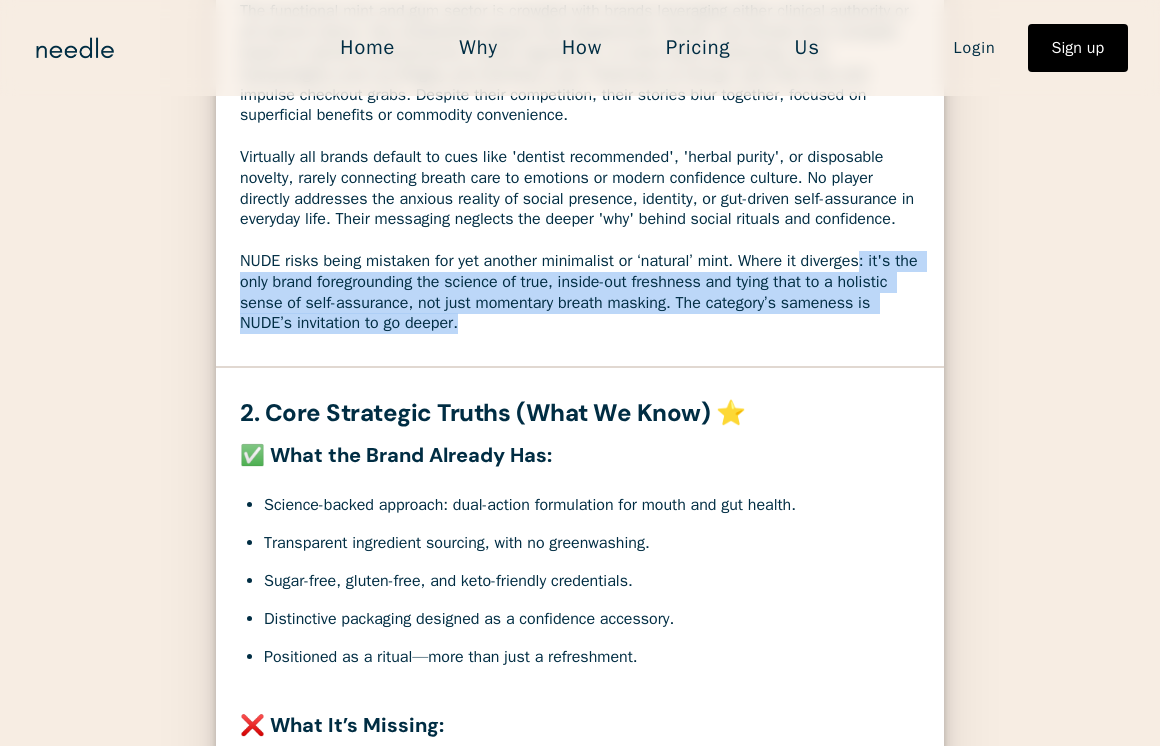 drag, startPoint x: 873, startPoint y: 284, endPoint x: 617, endPoint y: 341, distance: 262.26895 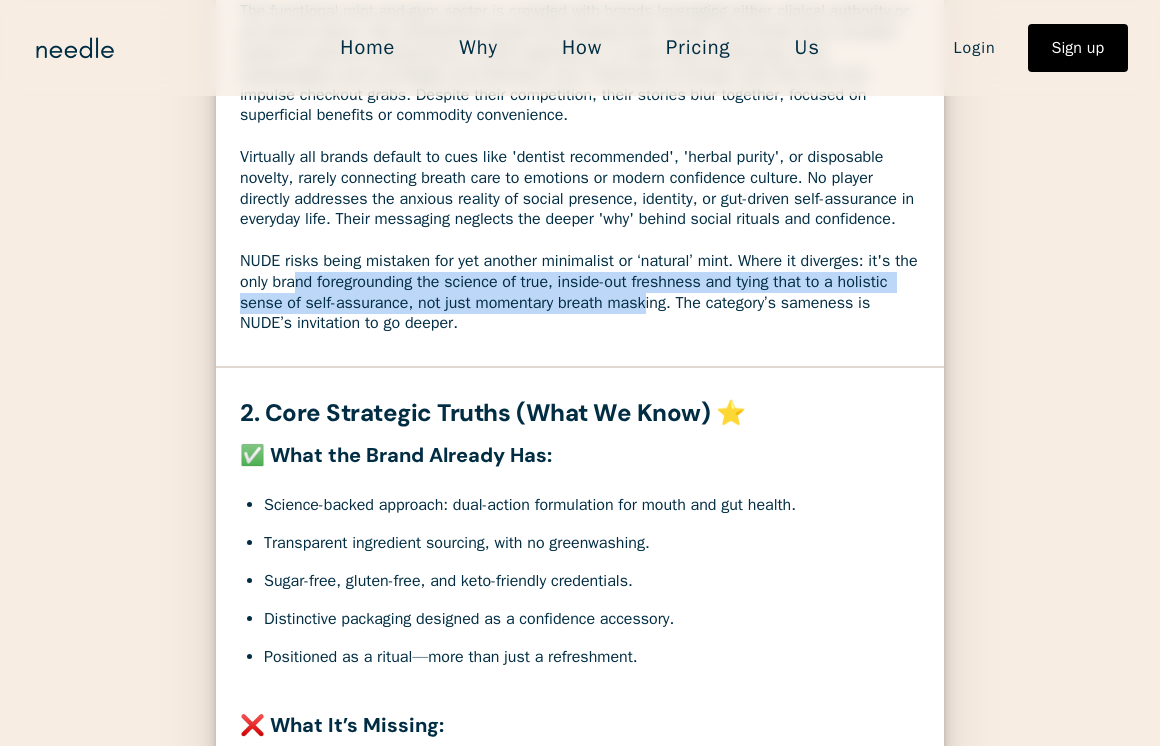 drag, startPoint x: 329, startPoint y: 302, endPoint x: 713, endPoint y: 315, distance: 384.22 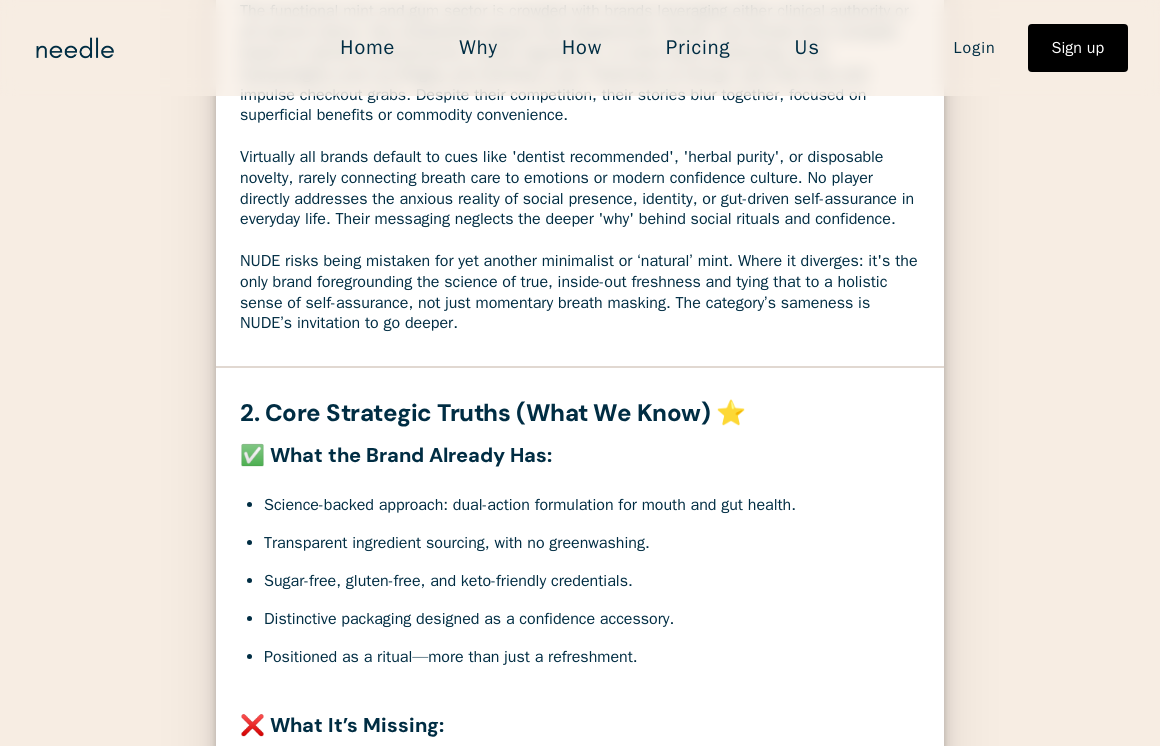 click on "1. What You’re Up Against 🧱 The functional mint and gum sector is crowded with brands leveraging either clinical authority or all-natural claims. Key established players like Peppersmith, Ricola, and Simply Gum compete based on dentist endorsements, herbal ingredients, or clean-label positioning, while heavyweights such as Wrigley and Hershey’s own ‘freshness on-the-go’ with bulk tubs and impulse checkout grabs. Despite their competition, their stories blur together, focused on superficial benefits or commodity convenience.  Virtually all brands default to cues like 'dentist recommended', 'herbal purity', or disposable novelty, rarely connecting breath care to emotions or modern confidence culture. No player directly addresses the anxious reality of social presence, identity, or gut-driven self-assurance in everyday life. Their messaging neglects the deeper 'why' behind social rituals and confidence. 2. Core Strategic Truths (What We Know) ⭐️ ✅ What the Brand Already Has:
Pillar Message" at bounding box center [580, 1750] 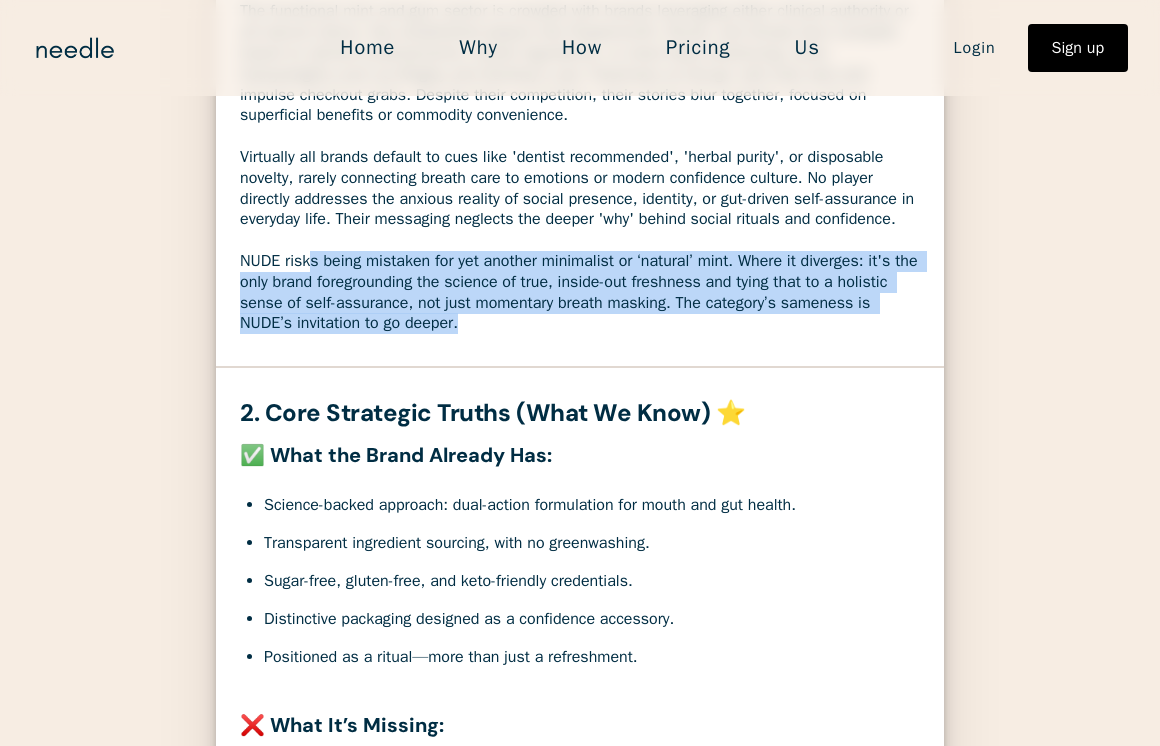 drag, startPoint x: 575, startPoint y: 343, endPoint x: 310, endPoint y: 273, distance: 274.08942 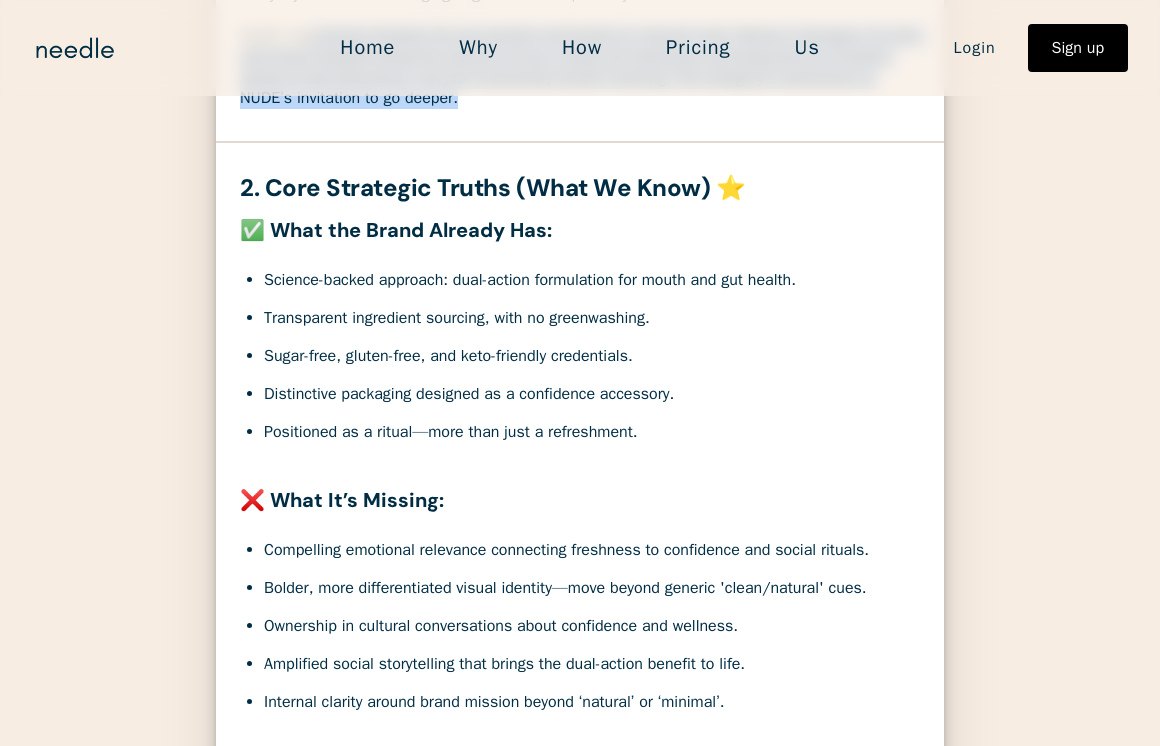 scroll, scrollTop: 637, scrollLeft: 0, axis: vertical 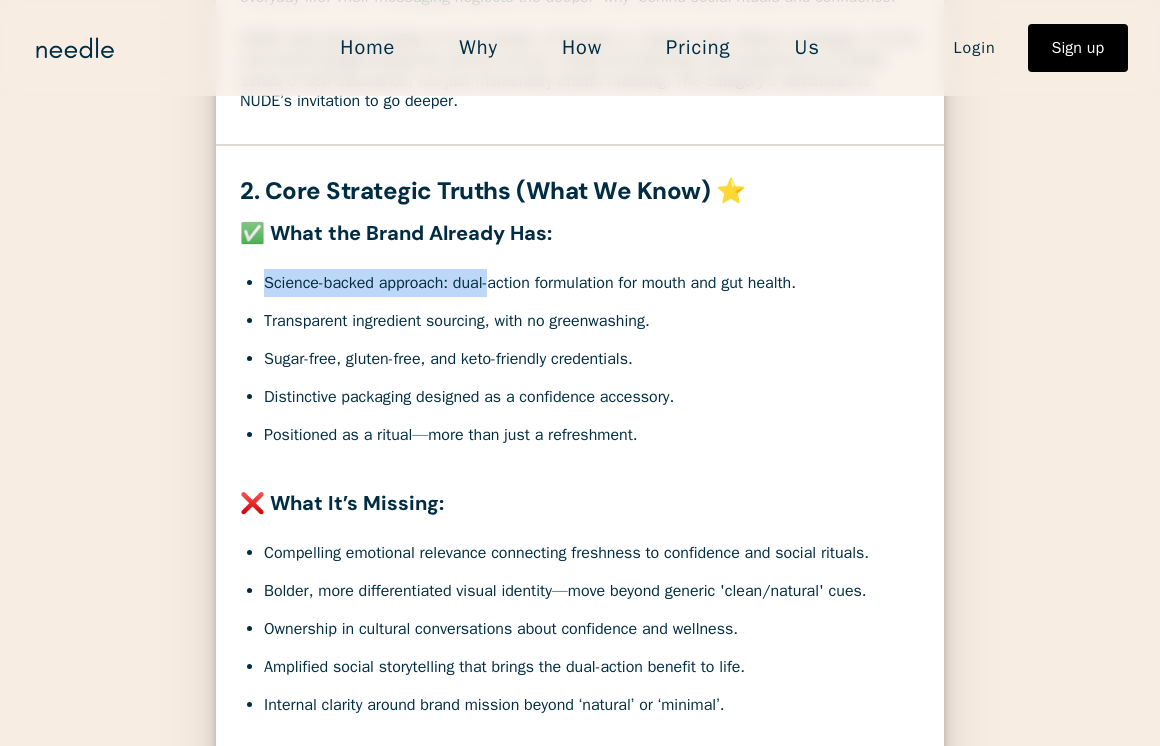 drag, startPoint x: 266, startPoint y: 307, endPoint x: 498, endPoint y: 312, distance: 232.05388 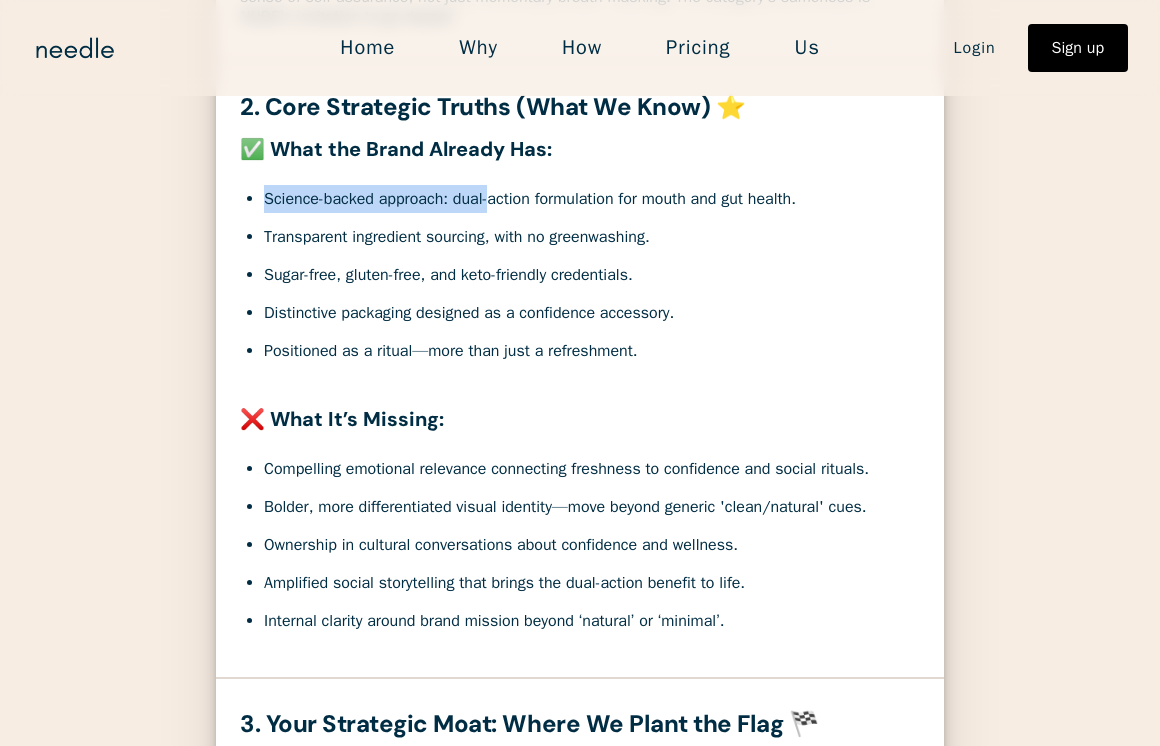 scroll, scrollTop: 718, scrollLeft: 0, axis: vertical 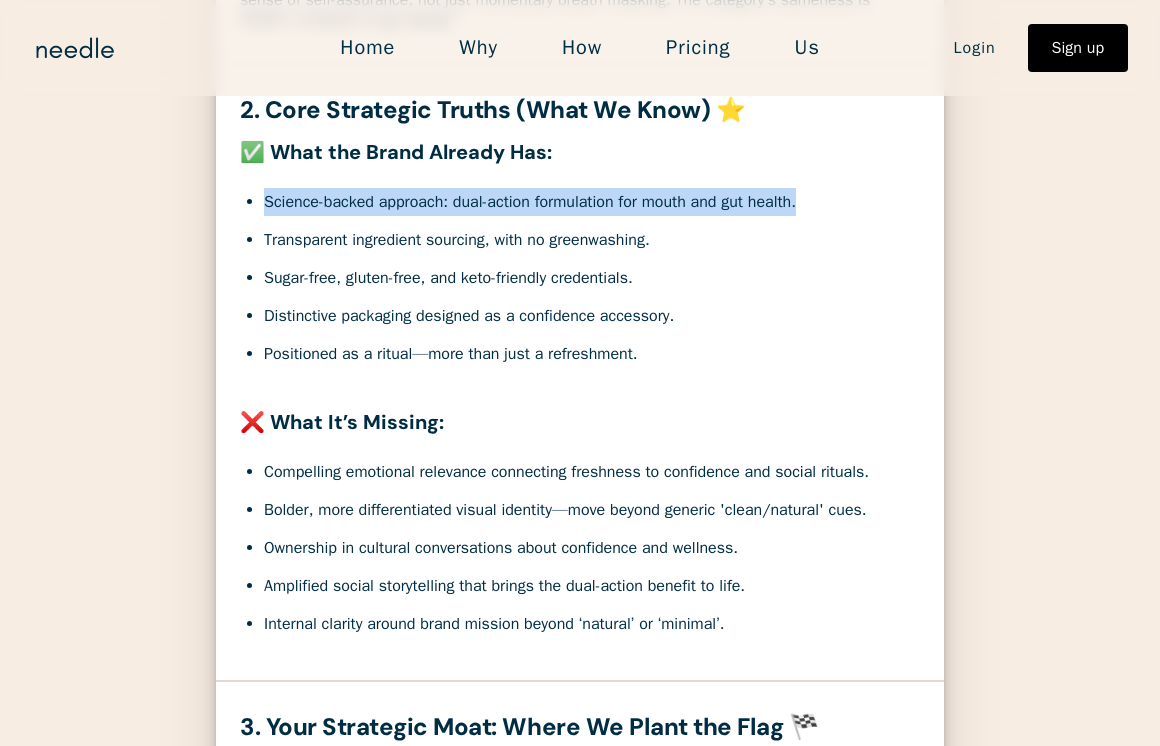 drag, startPoint x: 840, startPoint y: 227, endPoint x: 554, endPoint y: 268, distance: 288.92386 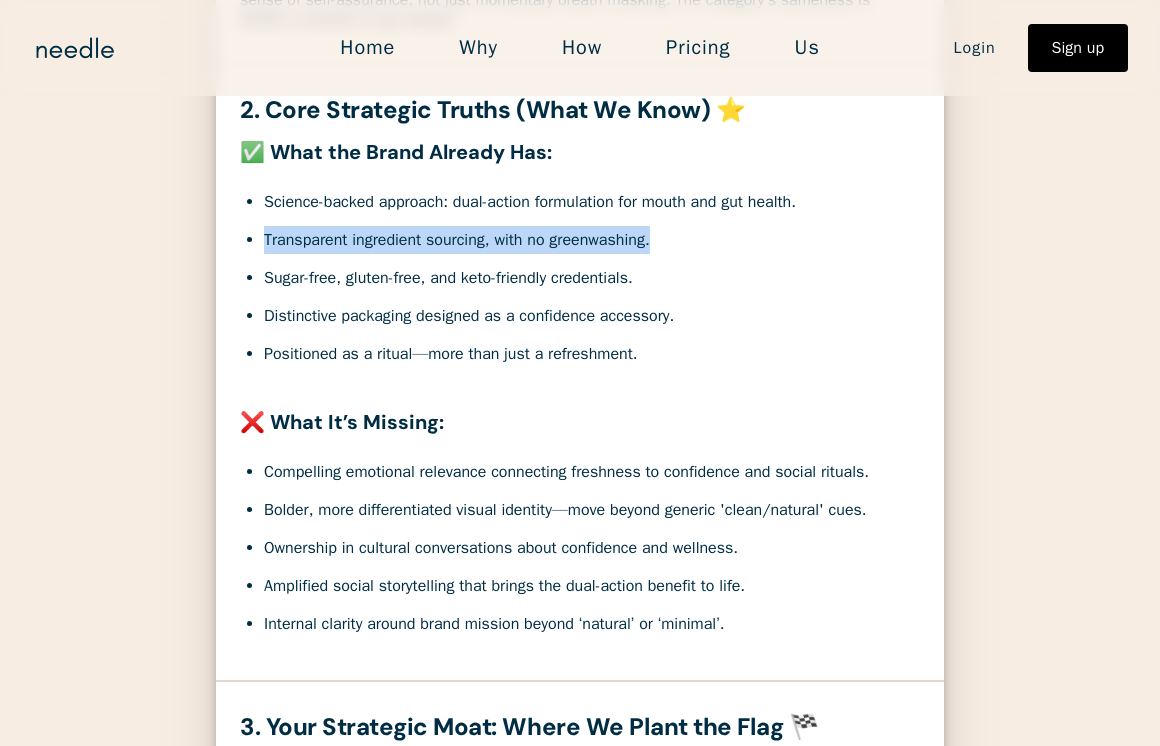 drag, startPoint x: 675, startPoint y: 260, endPoint x: 300, endPoint y: 259, distance: 375.00134 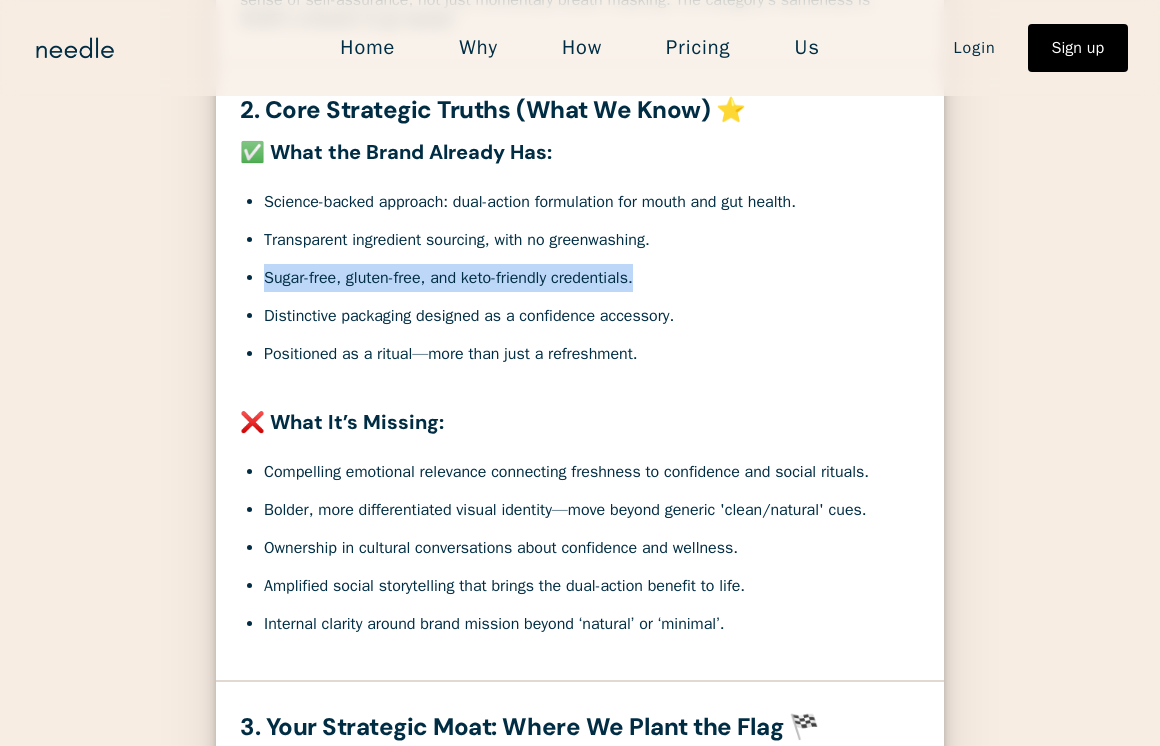 drag, startPoint x: 673, startPoint y: 310, endPoint x: 587, endPoint y: 293, distance: 87.66413 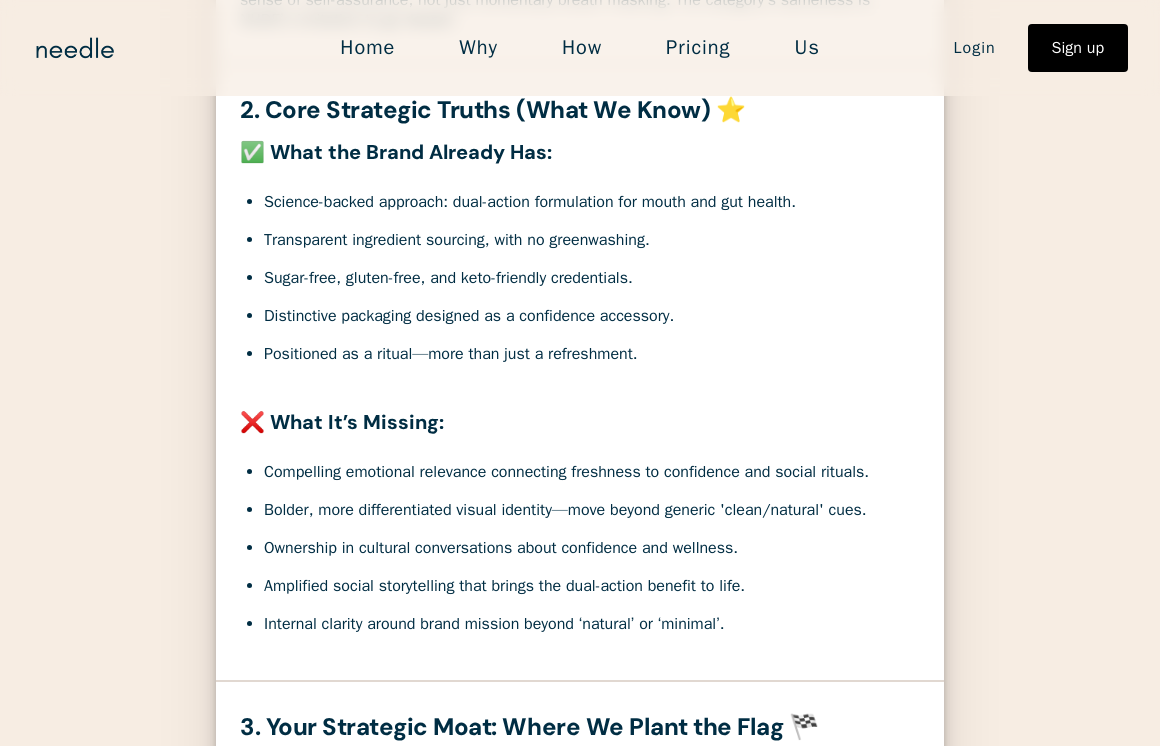 click on "Science-backed approach: dual-action formulation for mouth and gut health." at bounding box center [592, 202] 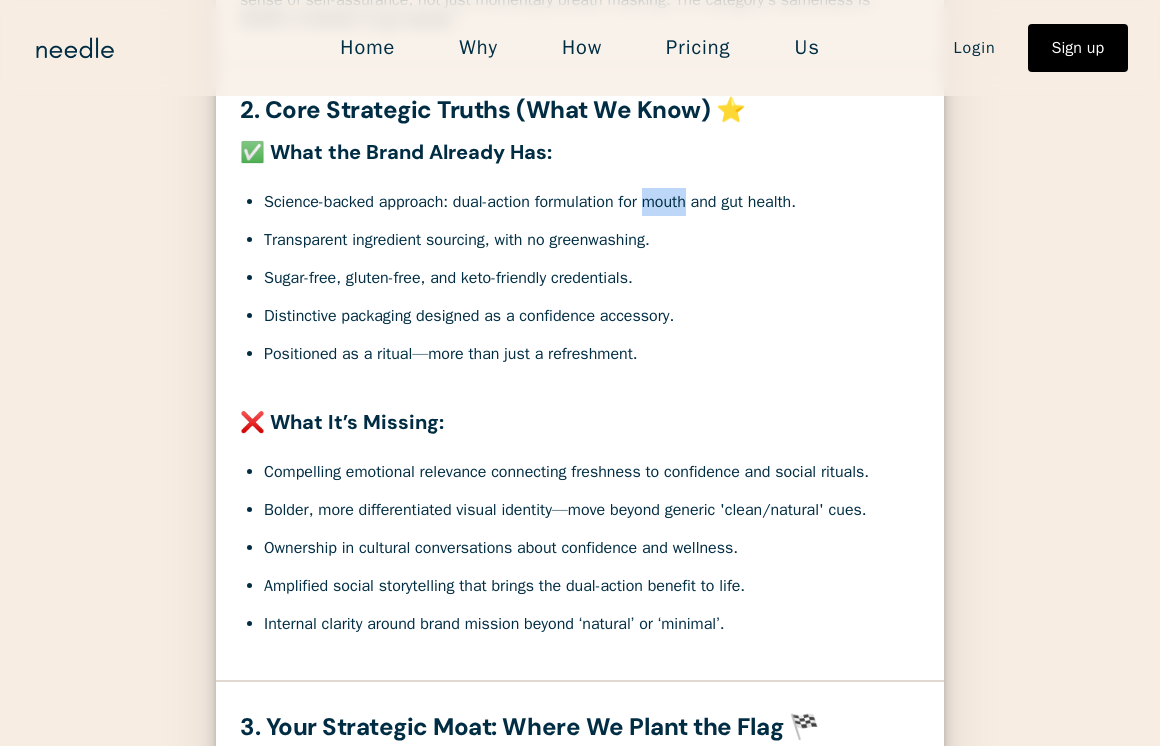 click on "Science-backed approach: dual-action formulation for mouth and gut health." at bounding box center [592, 202] 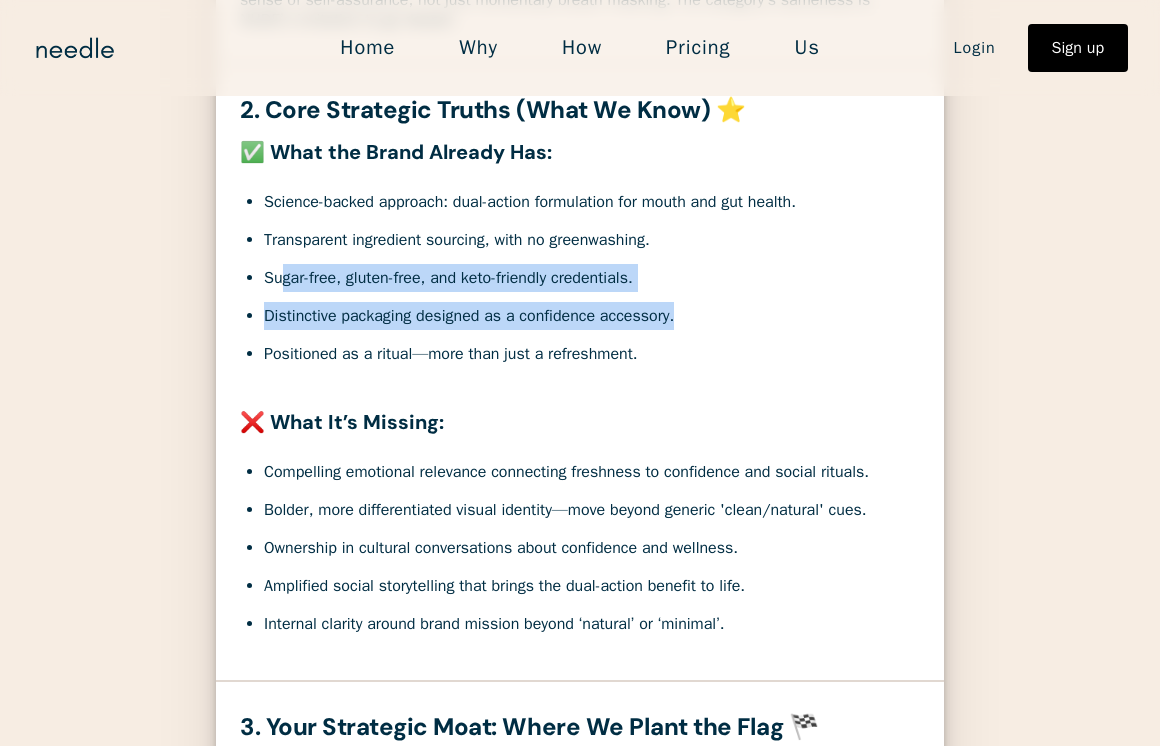 drag, startPoint x: 695, startPoint y: 334, endPoint x: 283, endPoint y: 311, distance: 412.64148 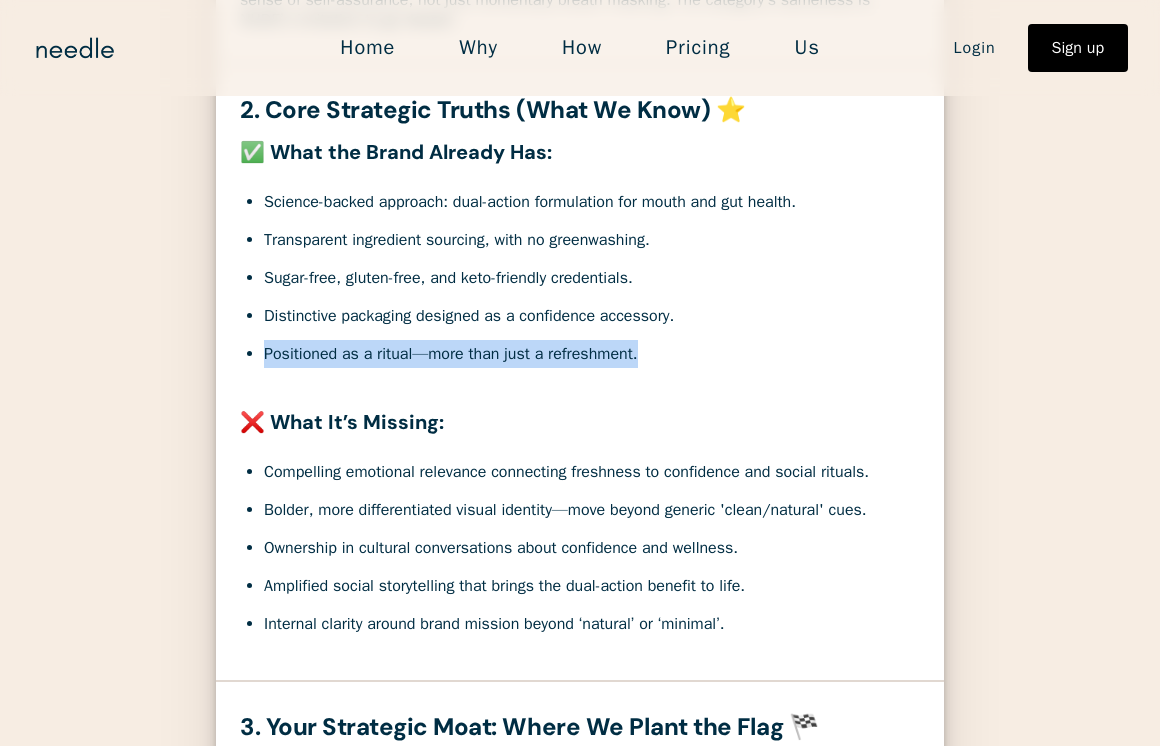 drag, startPoint x: 732, startPoint y: 384, endPoint x: 234, endPoint y: 357, distance: 498.73138 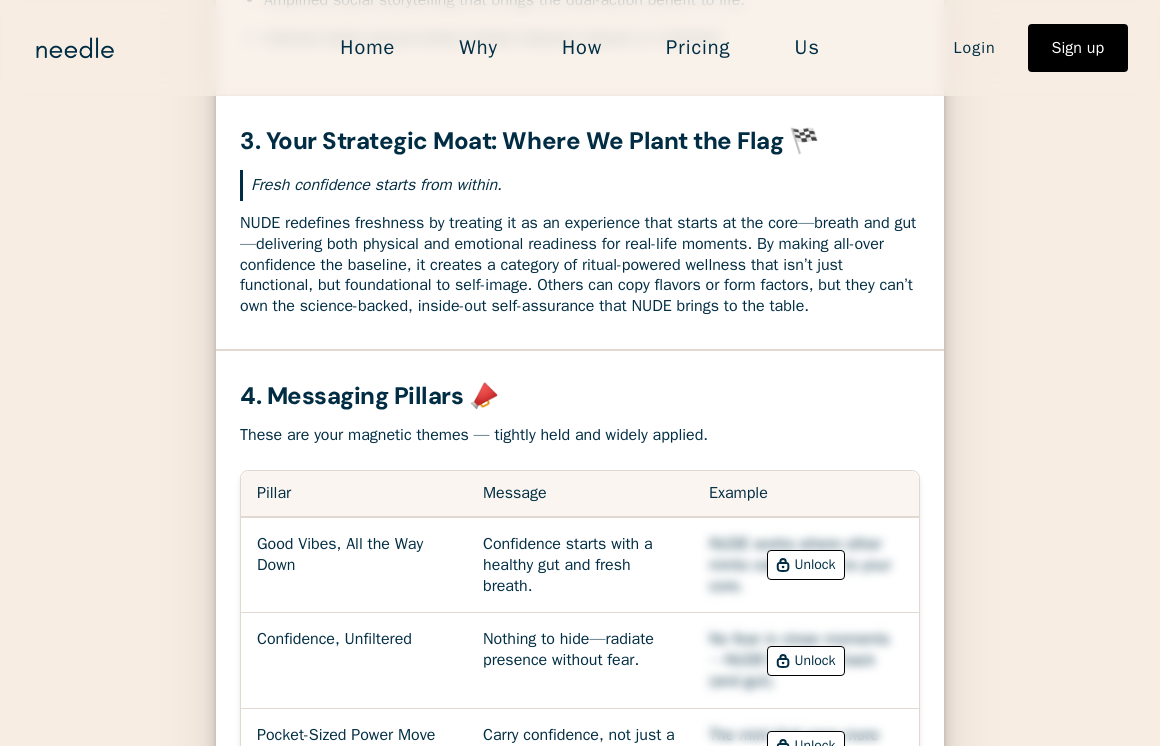 scroll, scrollTop: 1298, scrollLeft: 0, axis: vertical 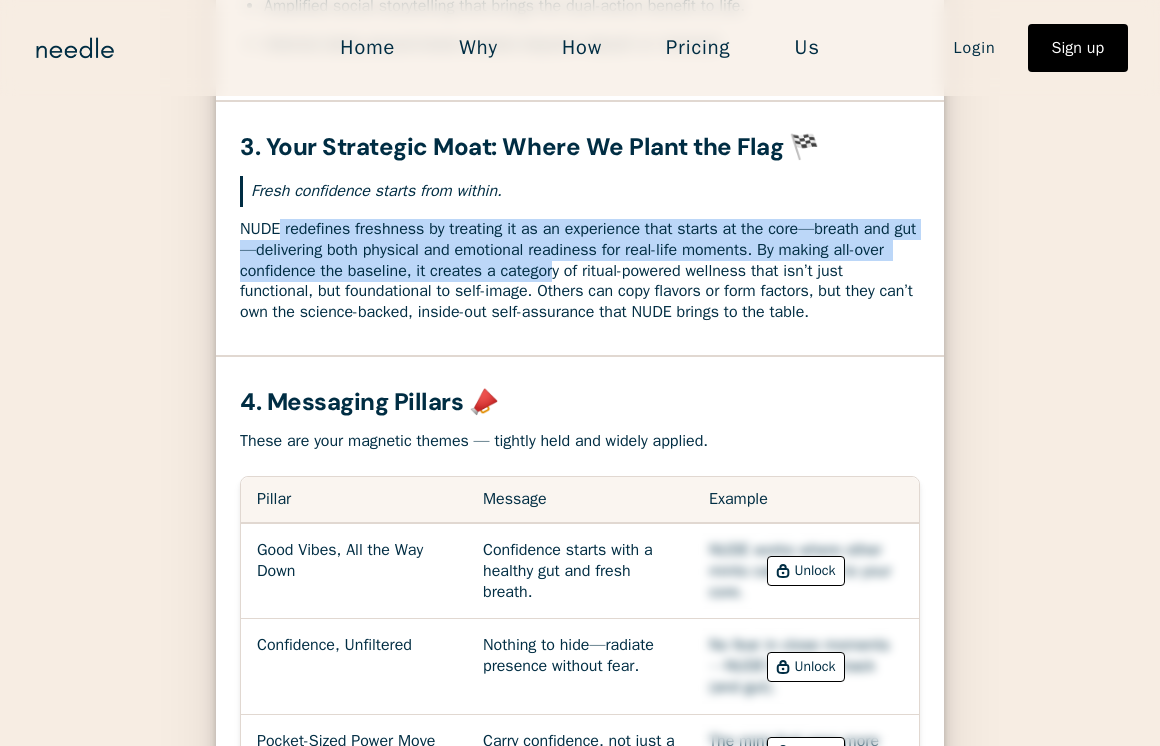 drag, startPoint x: 280, startPoint y: 249, endPoint x: 601, endPoint y: 293, distance: 324.00156 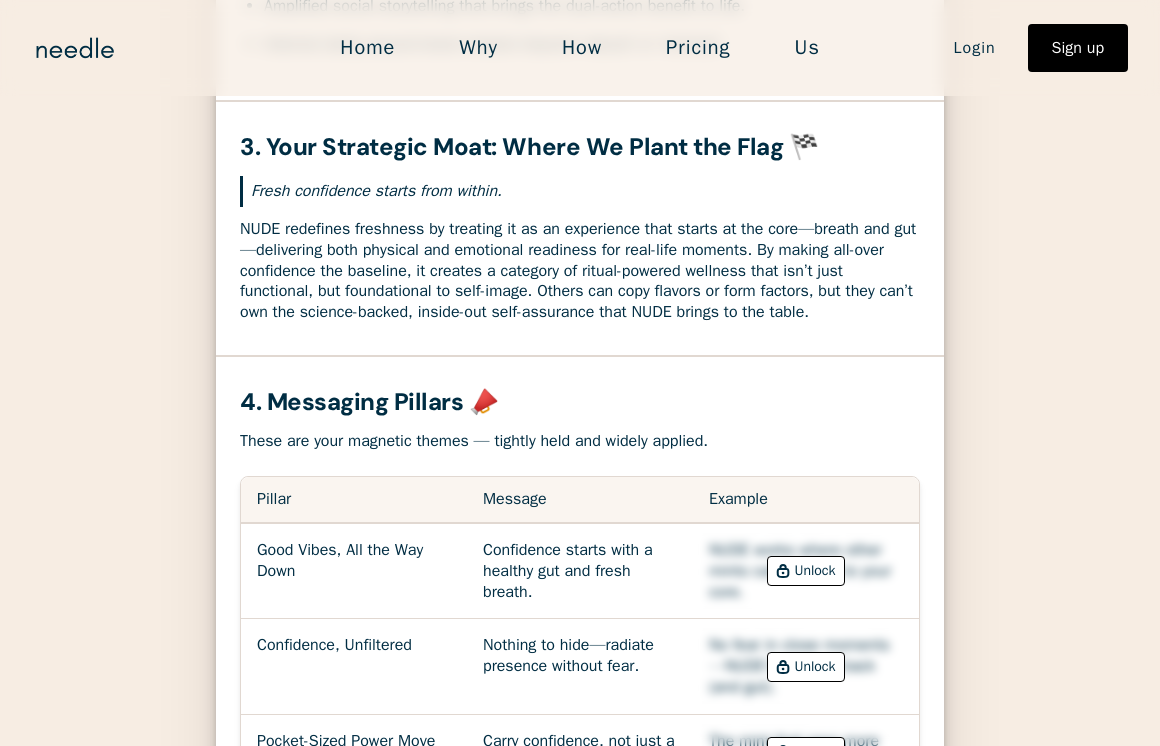 click on "NUDE redefines freshness by treating it as an experience that starts at the core—breath and gut—delivering both physical and emotional readiness for real-life moments. By making all-over confidence the baseline, it creates a category of ritual-powered wellness that isn’t just functional, but foundational to self-image. Others can copy flavors or form factors, but they can’t own the science-backed, inside-out self-assurance that NUDE brings to the table." at bounding box center [580, 271] 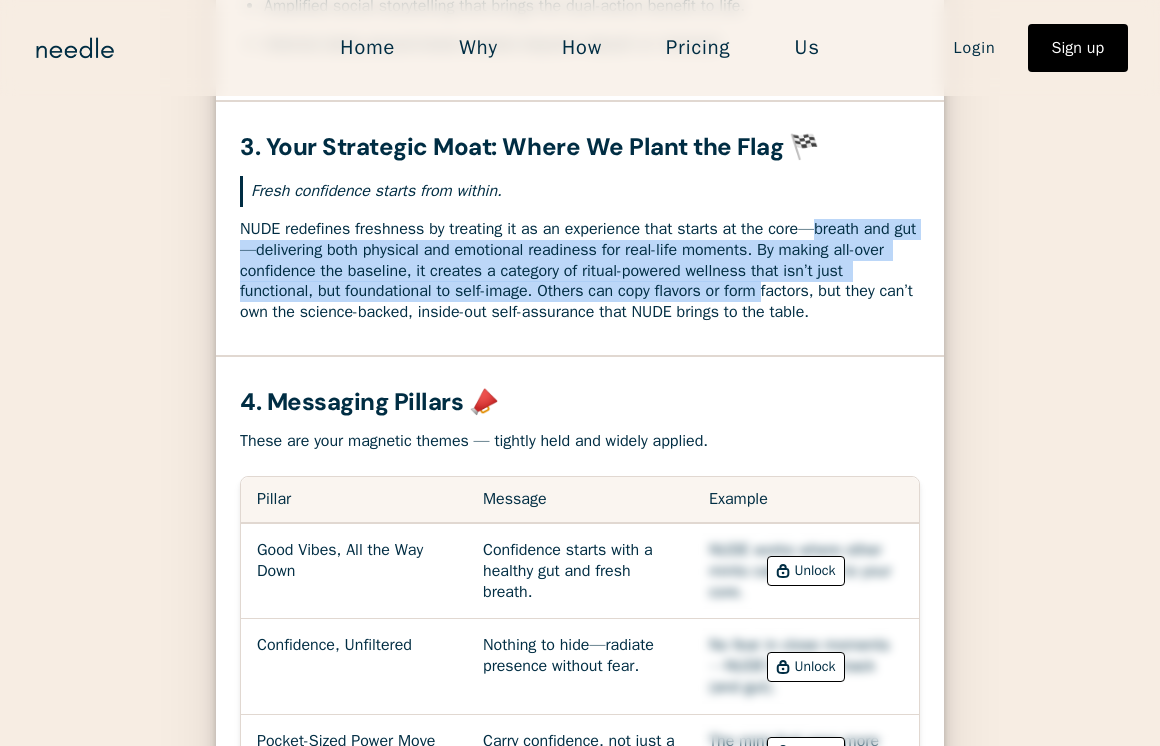drag, startPoint x: 825, startPoint y: 250, endPoint x: 766, endPoint y: 308, distance: 82.73451 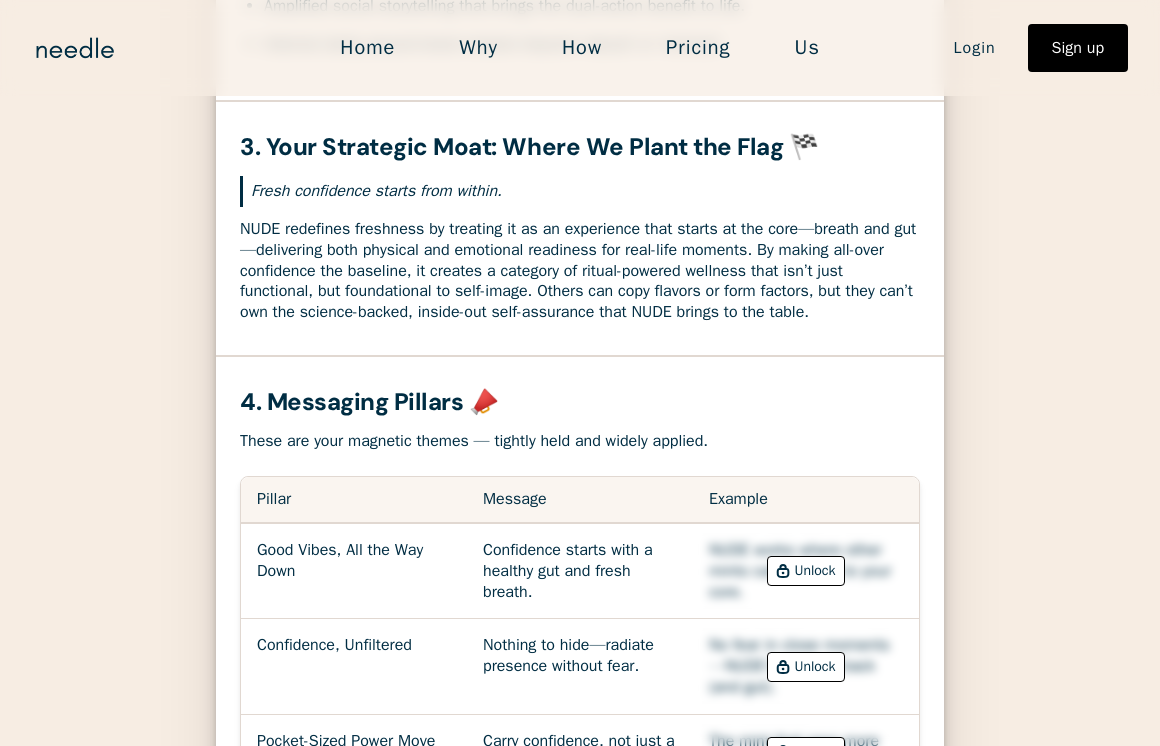 drag, startPoint x: 680, startPoint y: 369, endPoint x: 506, endPoint y: 320, distance: 180.7678 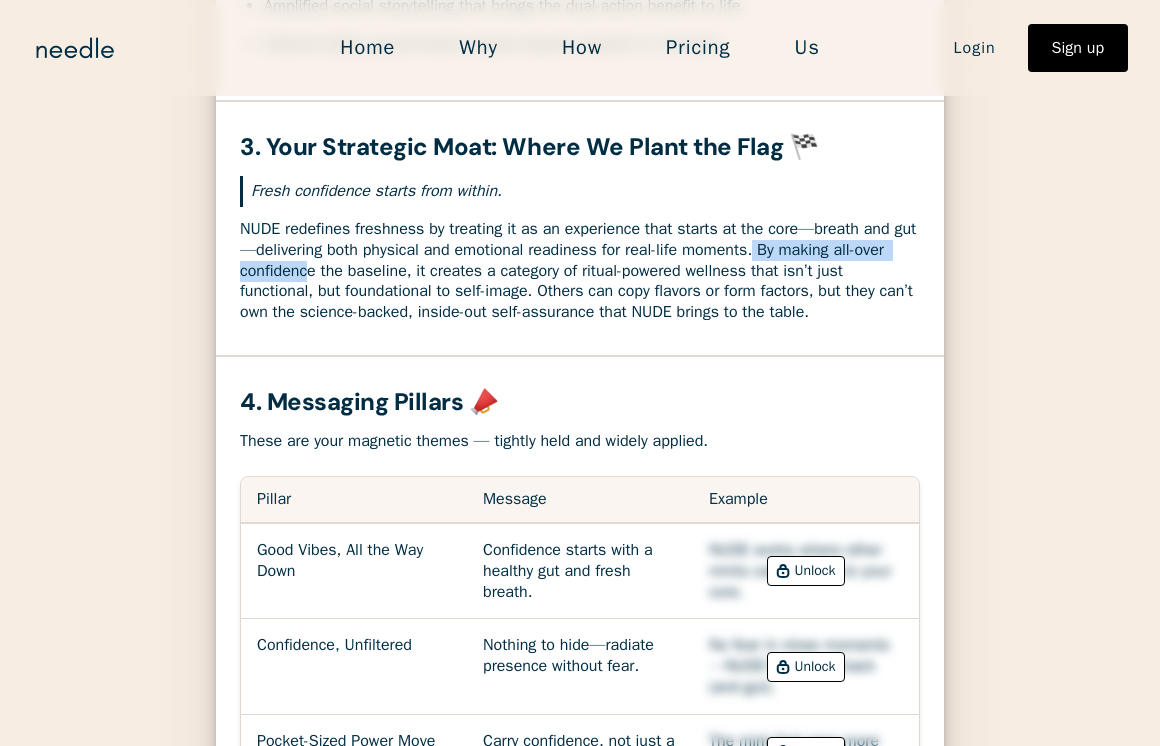 drag, startPoint x: 351, startPoint y: 282, endPoint x: 824, endPoint y: 295, distance: 473.17862 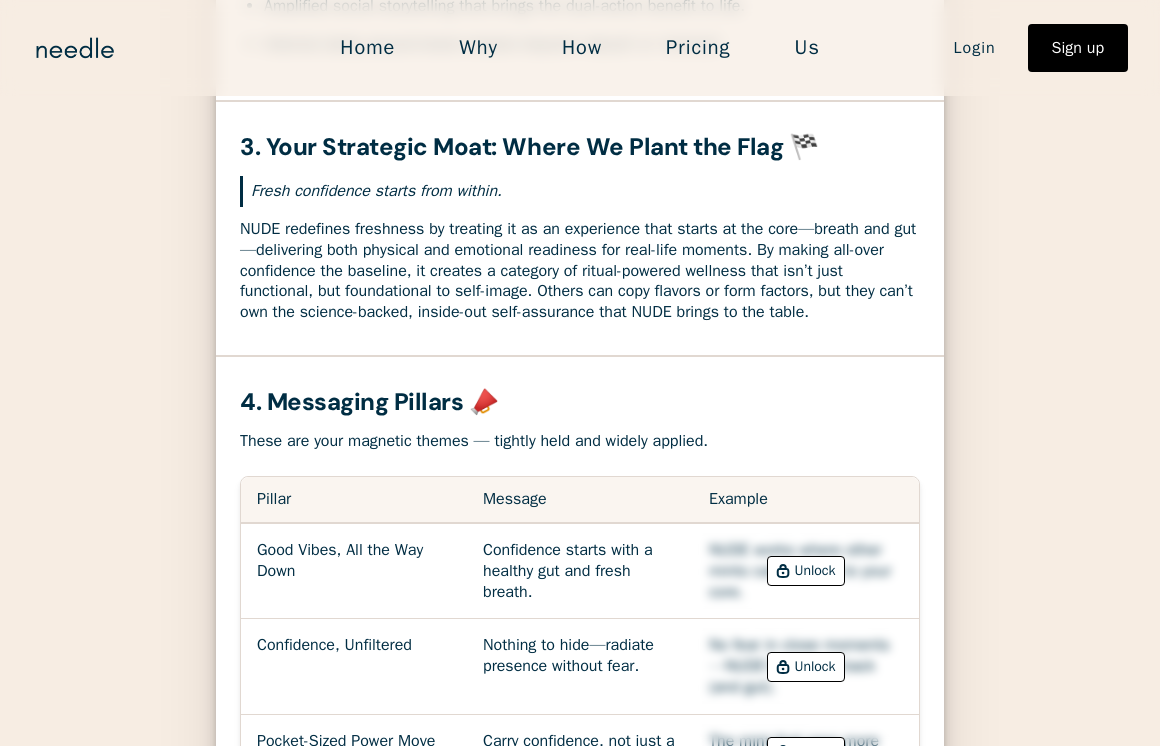 click on "NUDE redefines freshness by treating it as an experience that starts at the core—breath and gut—delivering both physical and emotional readiness for real-life moments. By making all-over confidence the baseline, it creates a category of ritual-powered wellness that isn’t just functional, but foundational to self-image. Others can copy flavors or form factors, but they can’t own the science-backed, inside-out self-assurance that NUDE brings to the table." at bounding box center [580, 271] 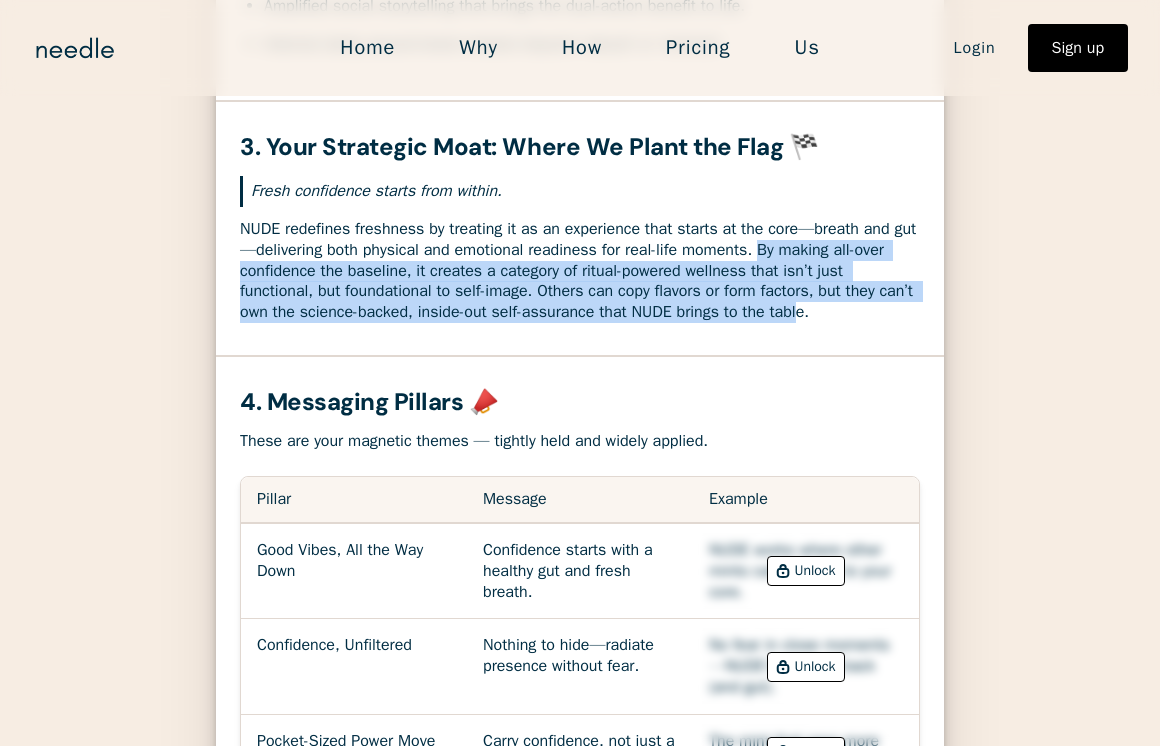 drag, startPoint x: 794, startPoint y: 273, endPoint x: 870, endPoint y: 339, distance: 100.65784 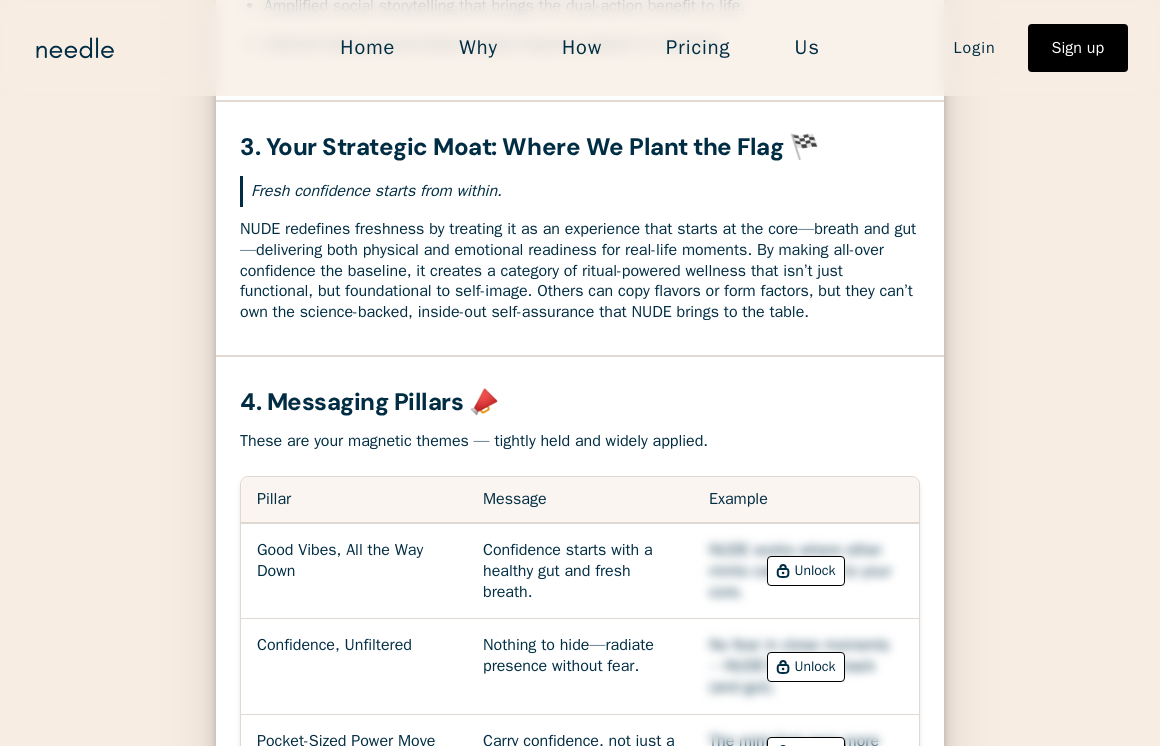 click on "NUDE redefines freshness by treating it as an experience that starts at the core—breath and gut—delivering both physical and emotional readiness for real-life moments. By making all-over confidence the baseline, it creates a category of ritual-powered wellness that isn’t just functional, but foundational to self-image. Others can copy flavors or form factors, but they can’t own the science-backed, inside-out self-assurance that NUDE brings to the table." at bounding box center (580, 271) 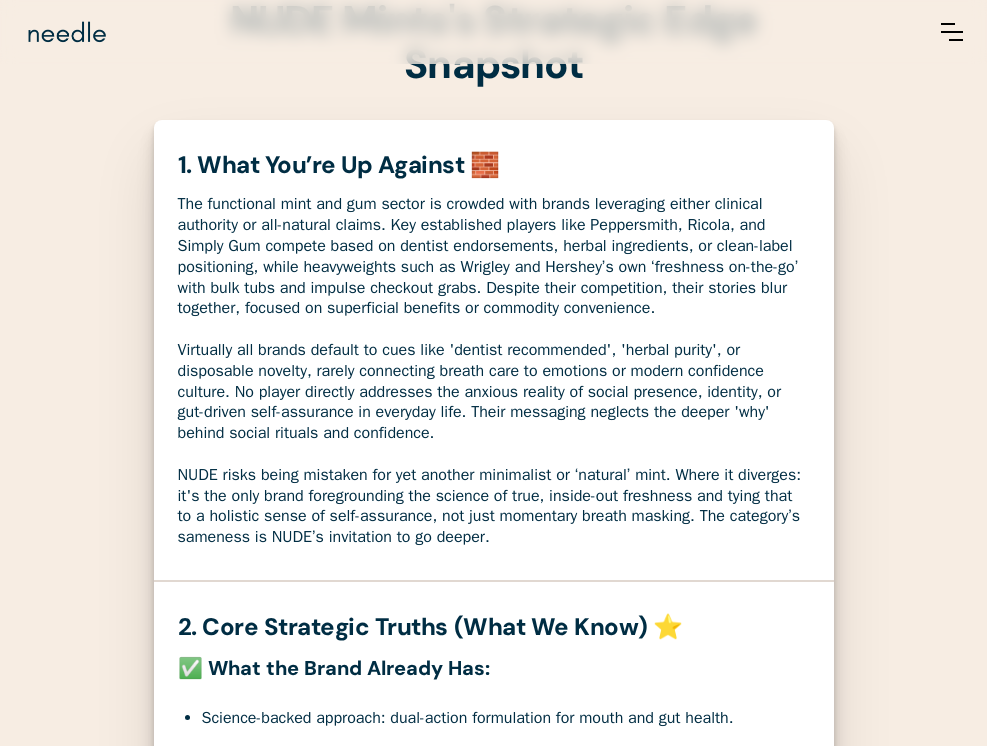 scroll, scrollTop: 262, scrollLeft: 0, axis: vertical 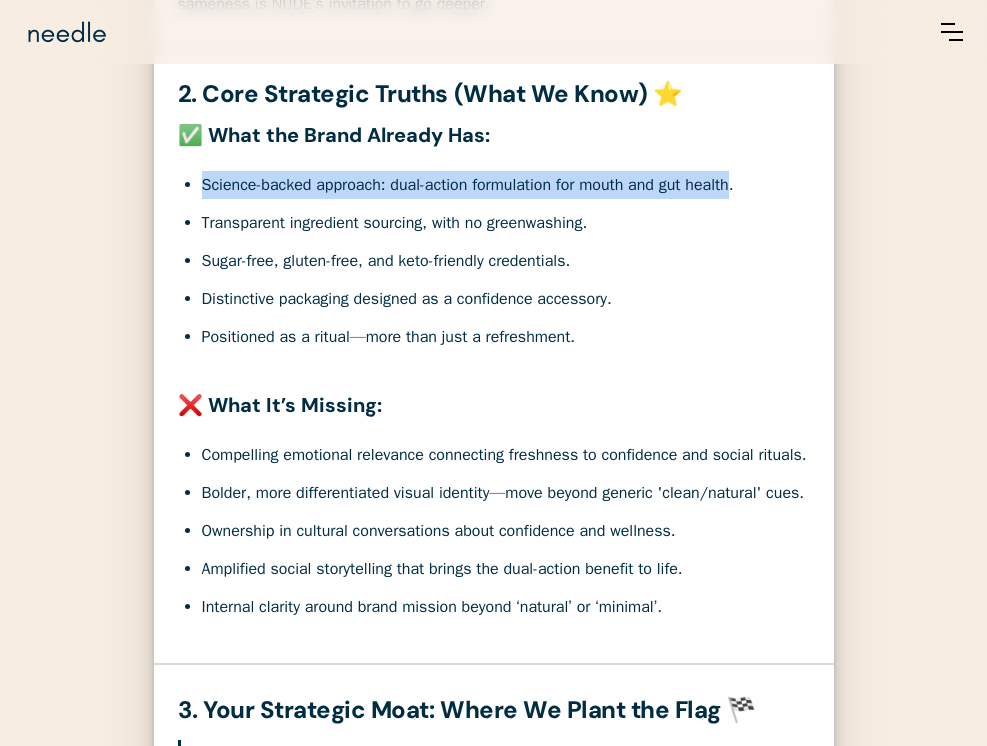 drag, startPoint x: 750, startPoint y: 191, endPoint x: 125, endPoint y: 193, distance: 625.0032 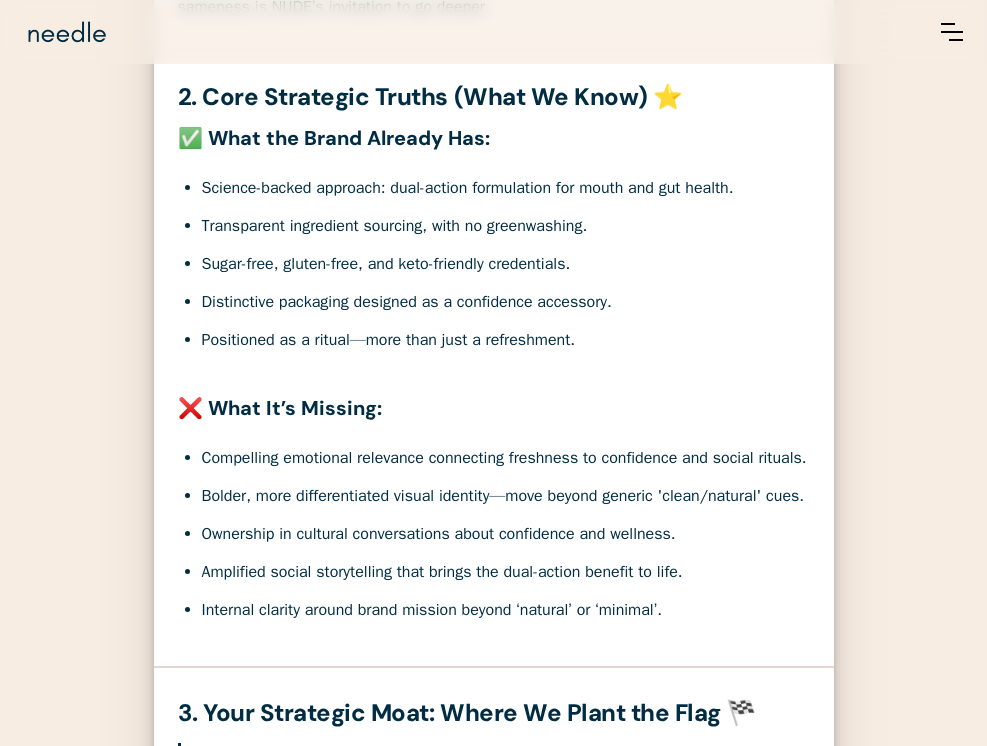 click on "Transparent ingredient sourcing, with no greenwashing." at bounding box center [506, 226] 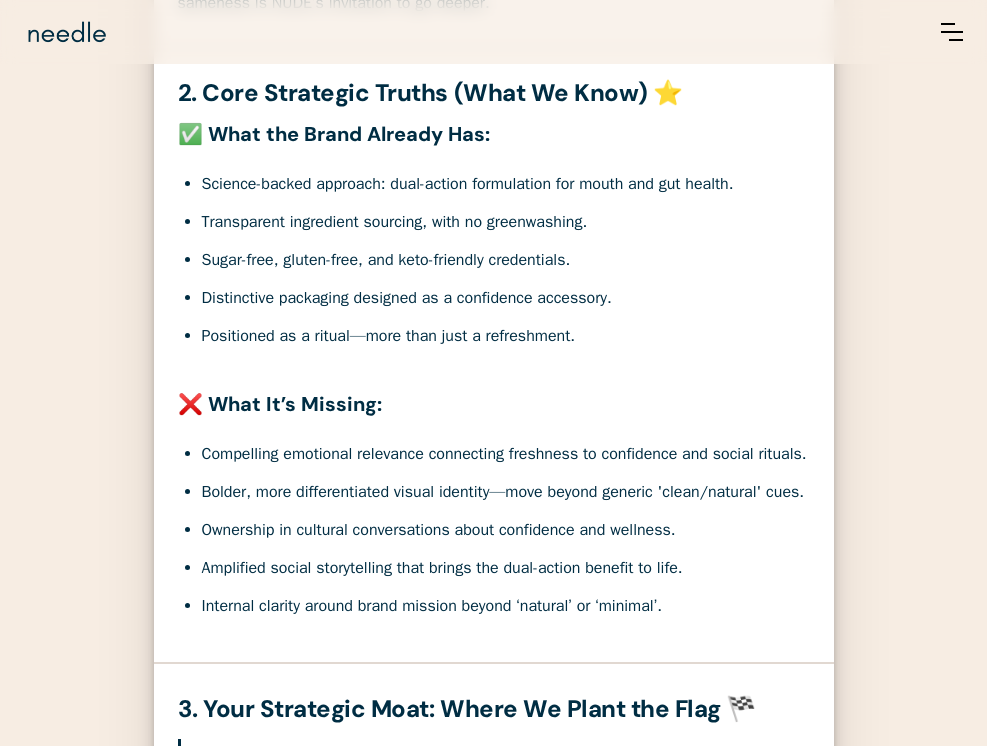 scroll, scrollTop: 798, scrollLeft: 0, axis: vertical 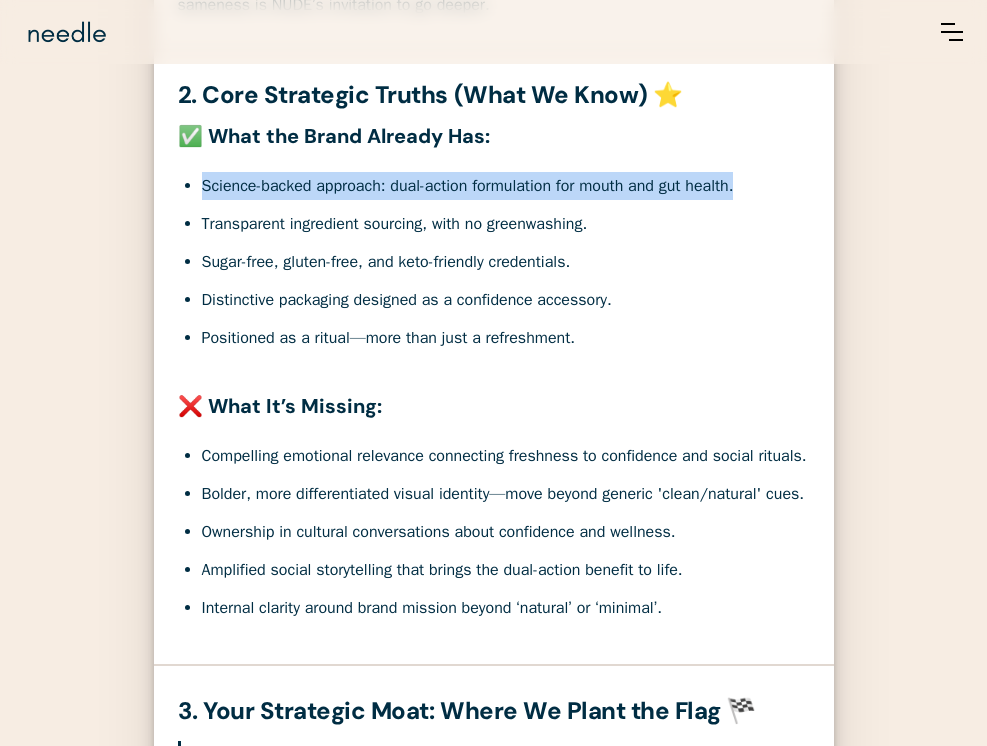 drag, startPoint x: 765, startPoint y: 187, endPoint x: 196, endPoint y: 188, distance: 569.00085 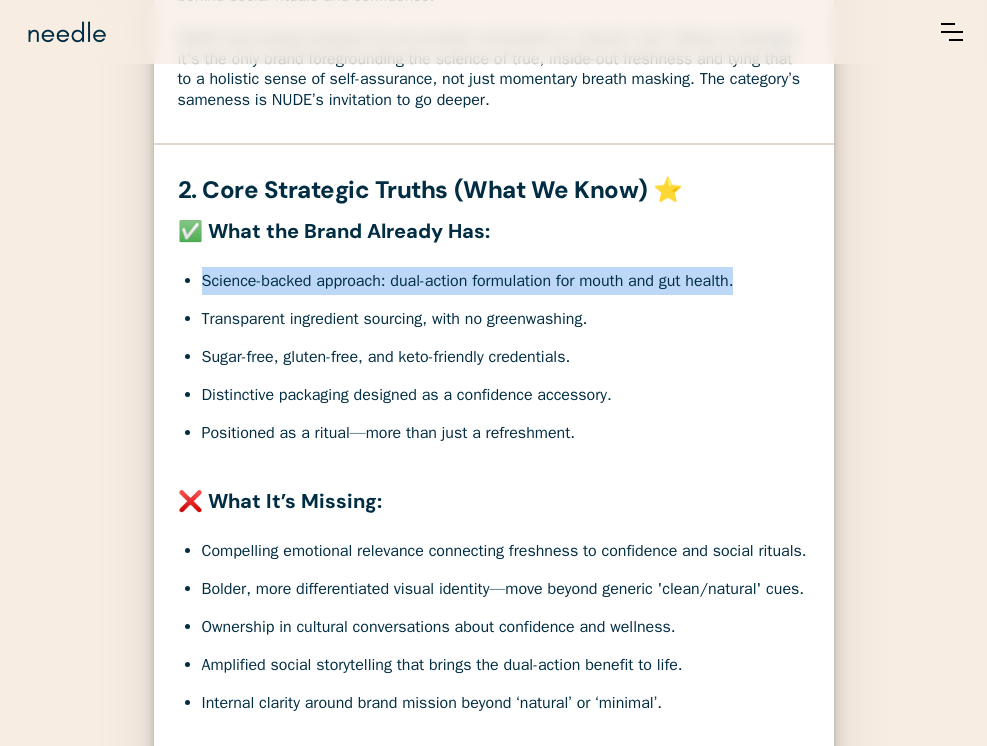 scroll, scrollTop: 707, scrollLeft: 0, axis: vertical 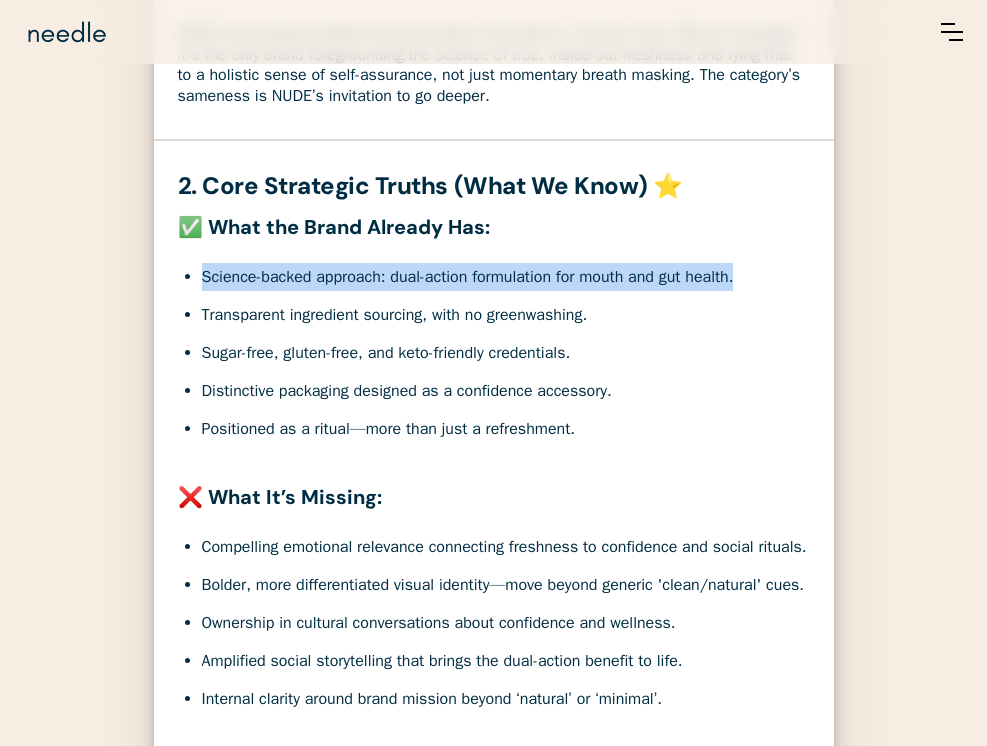 click on "Science-backed approach: dual-action formulation for mouth and gut health." at bounding box center (506, 277) 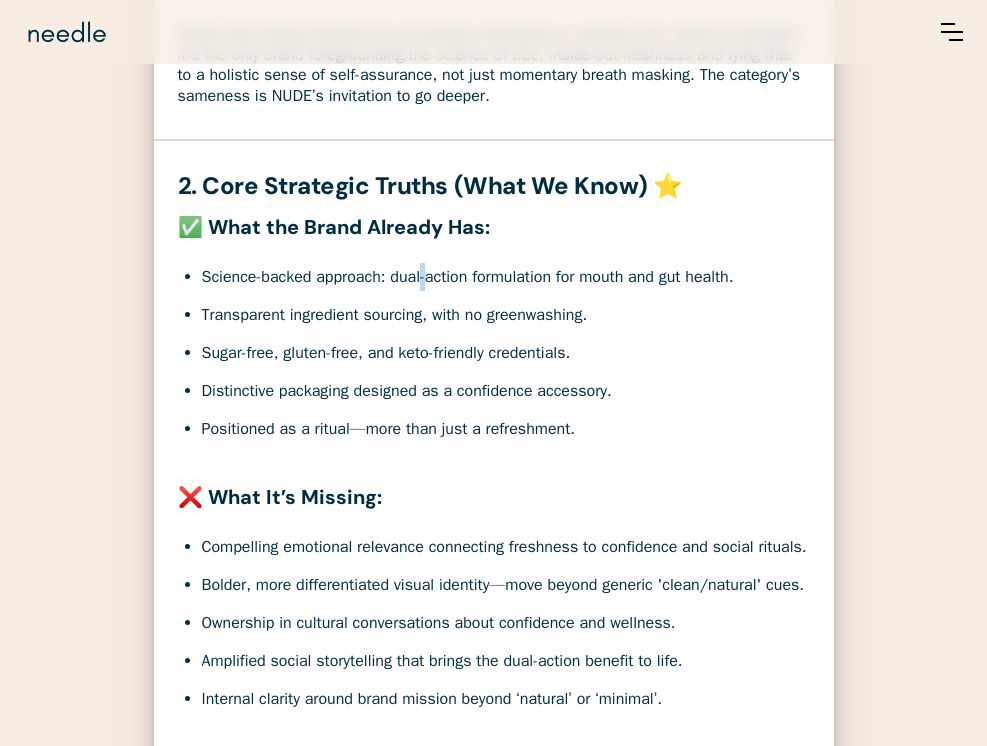 click on "Science-backed approach: dual-action formulation for mouth and gut health." at bounding box center [506, 277] 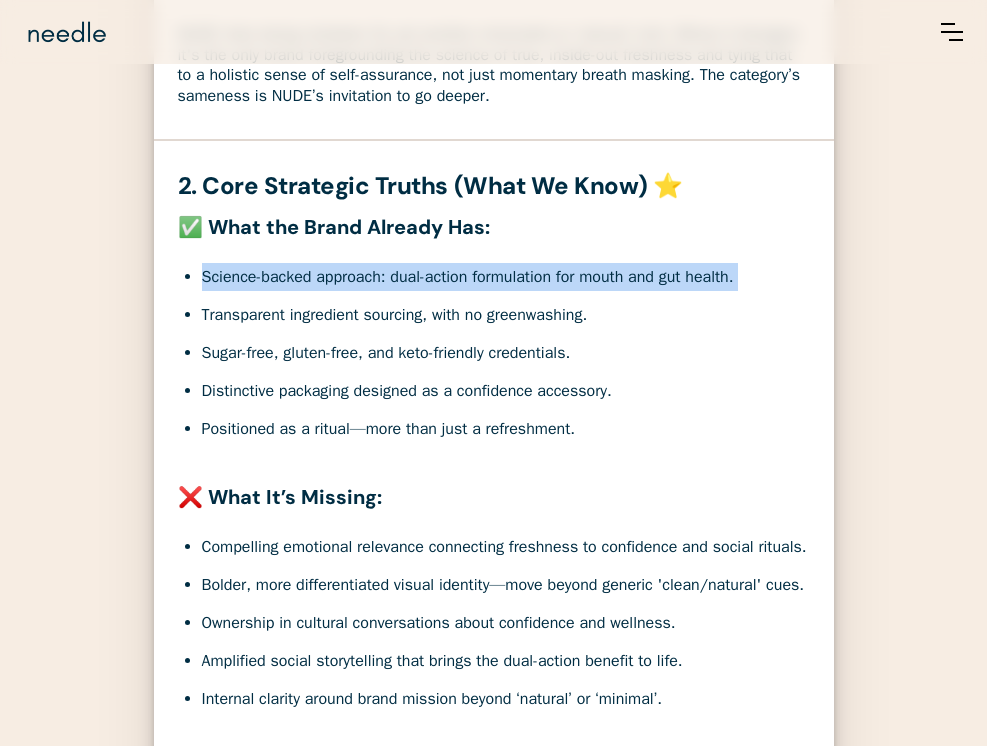 click on "Science-backed approach: dual-action formulation for mouth and gut health." at bounding box center (506, 277) 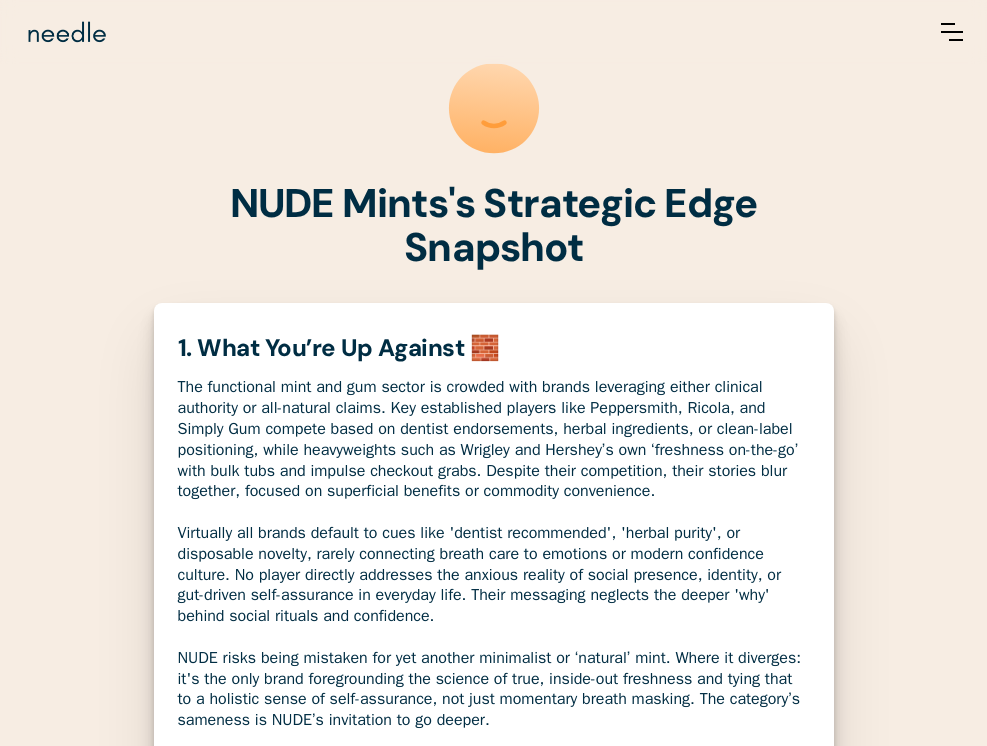 scroll, scrollTop: 0, scrollLeft: 0, axis: both 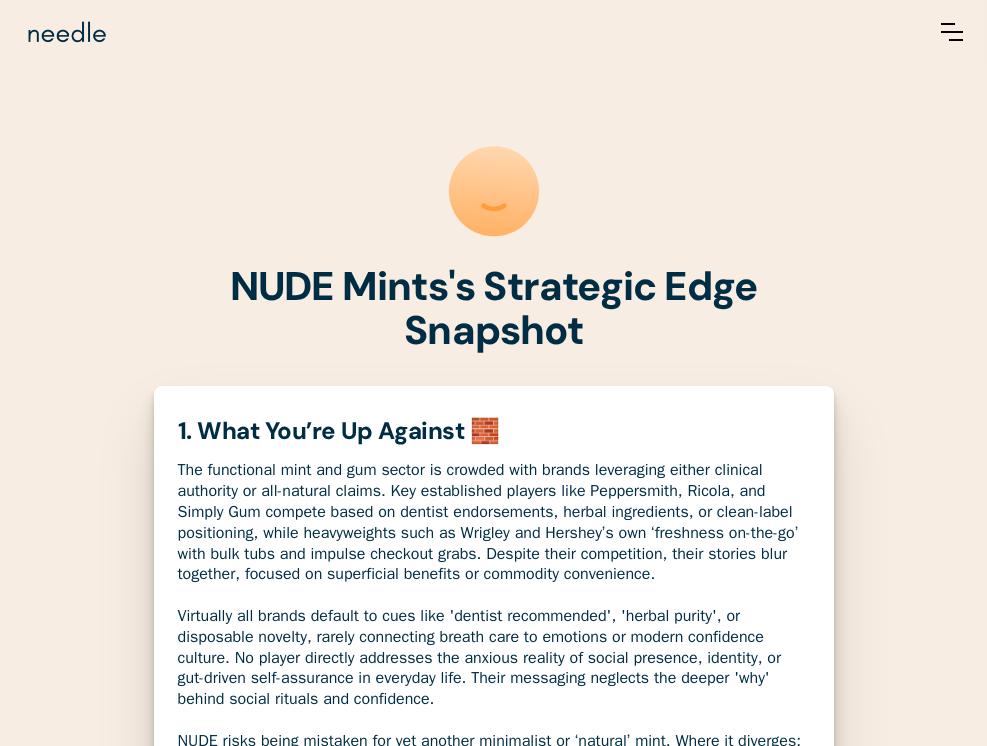 drag, startPoint x: 628, startPoint y: 191, endPoint x: 590, endPoint y: 191, distance: 38 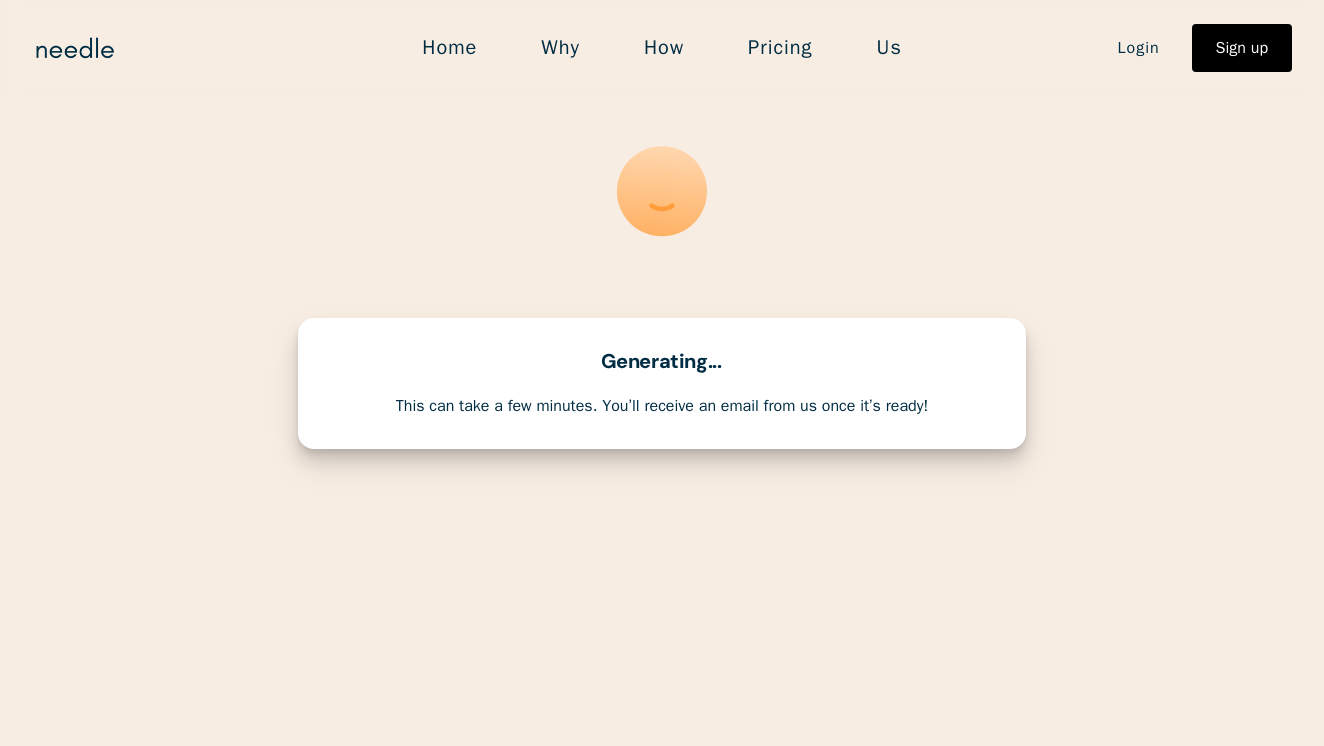 scroll, scrollTop: 0, scrollLeft: 0, axis: both 